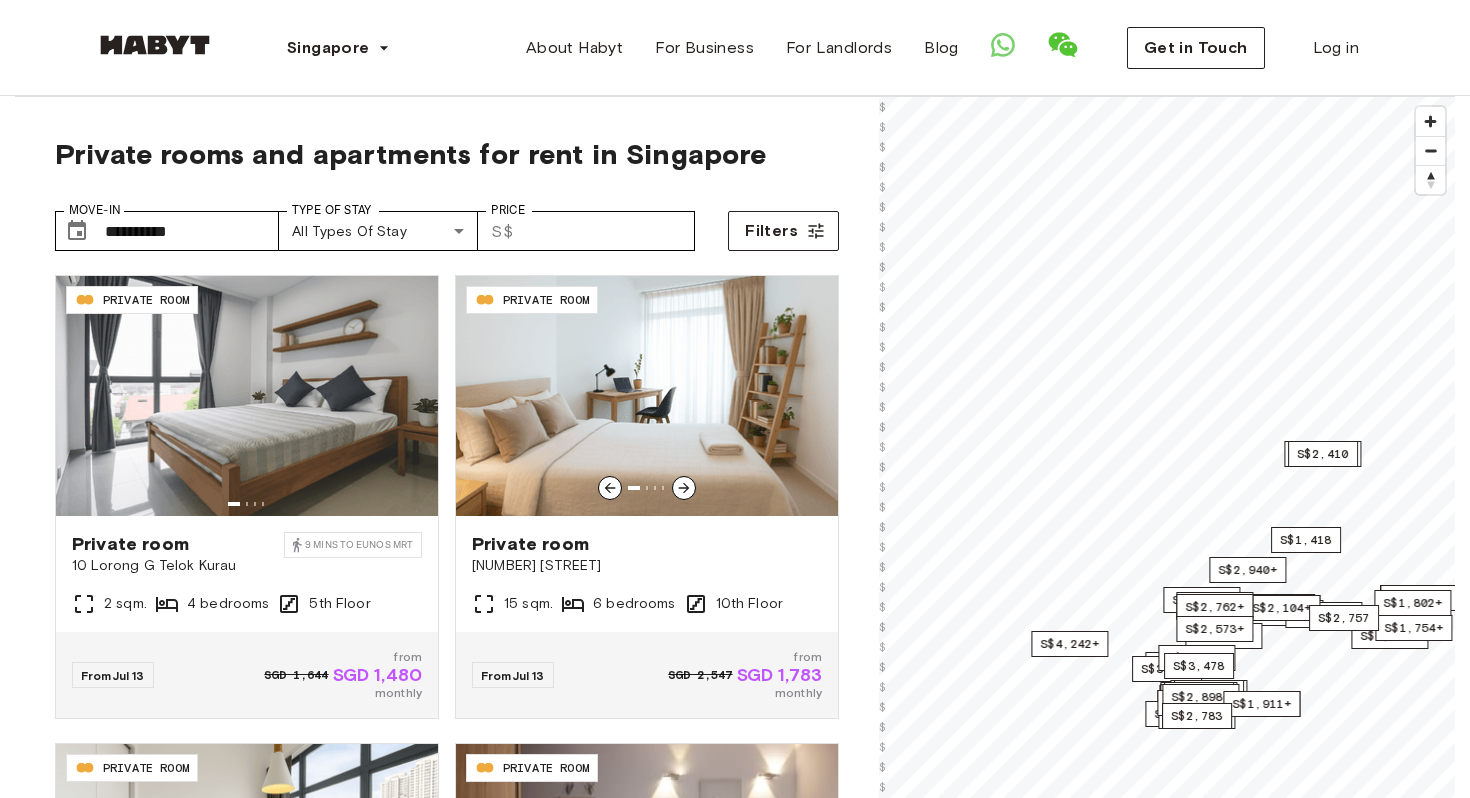 scroll, scrollTop: 0, scrollLeft: 0, axis: both 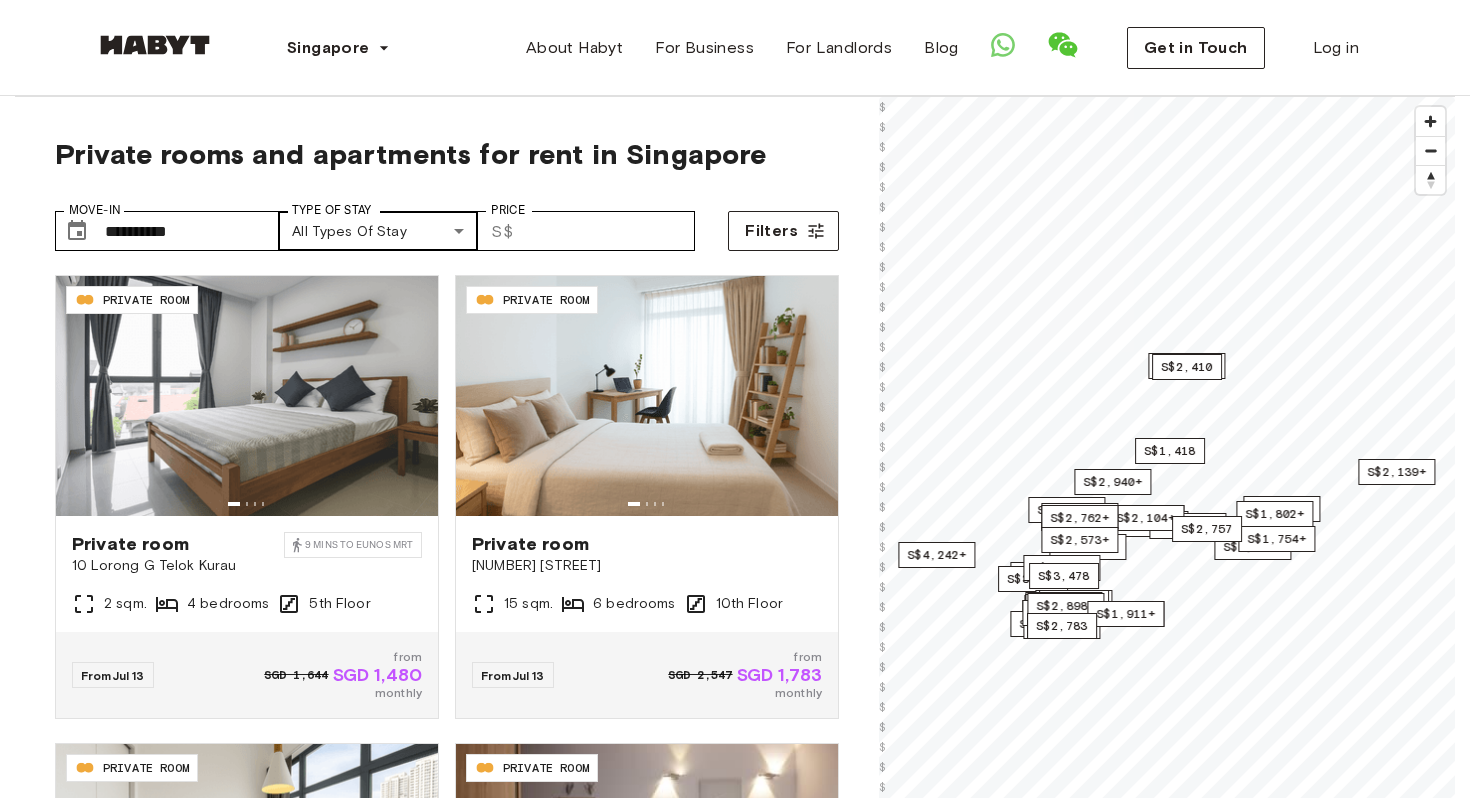 click on "**********" at bounding box center (735, 2344) 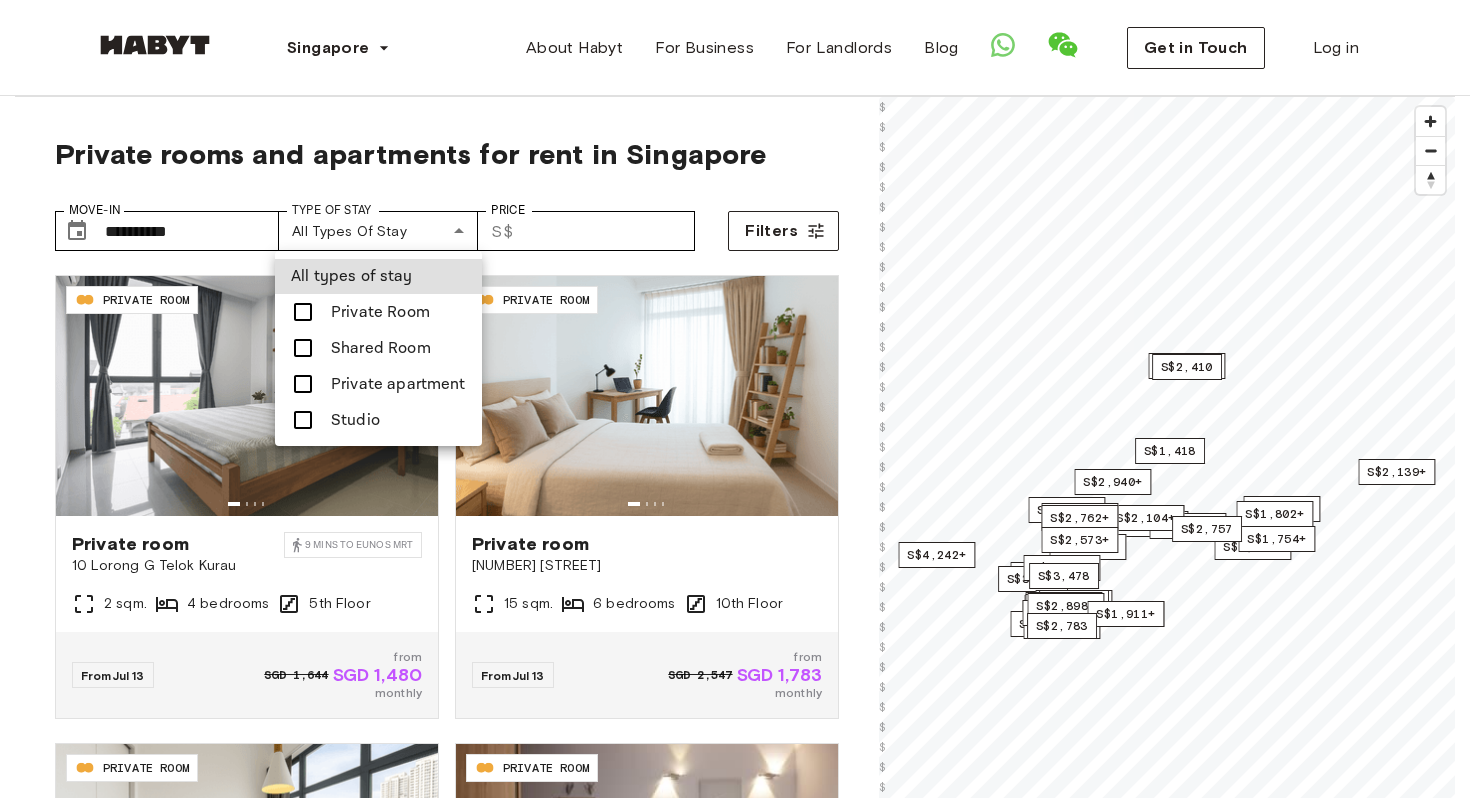 click at bounding box center [303, 312] 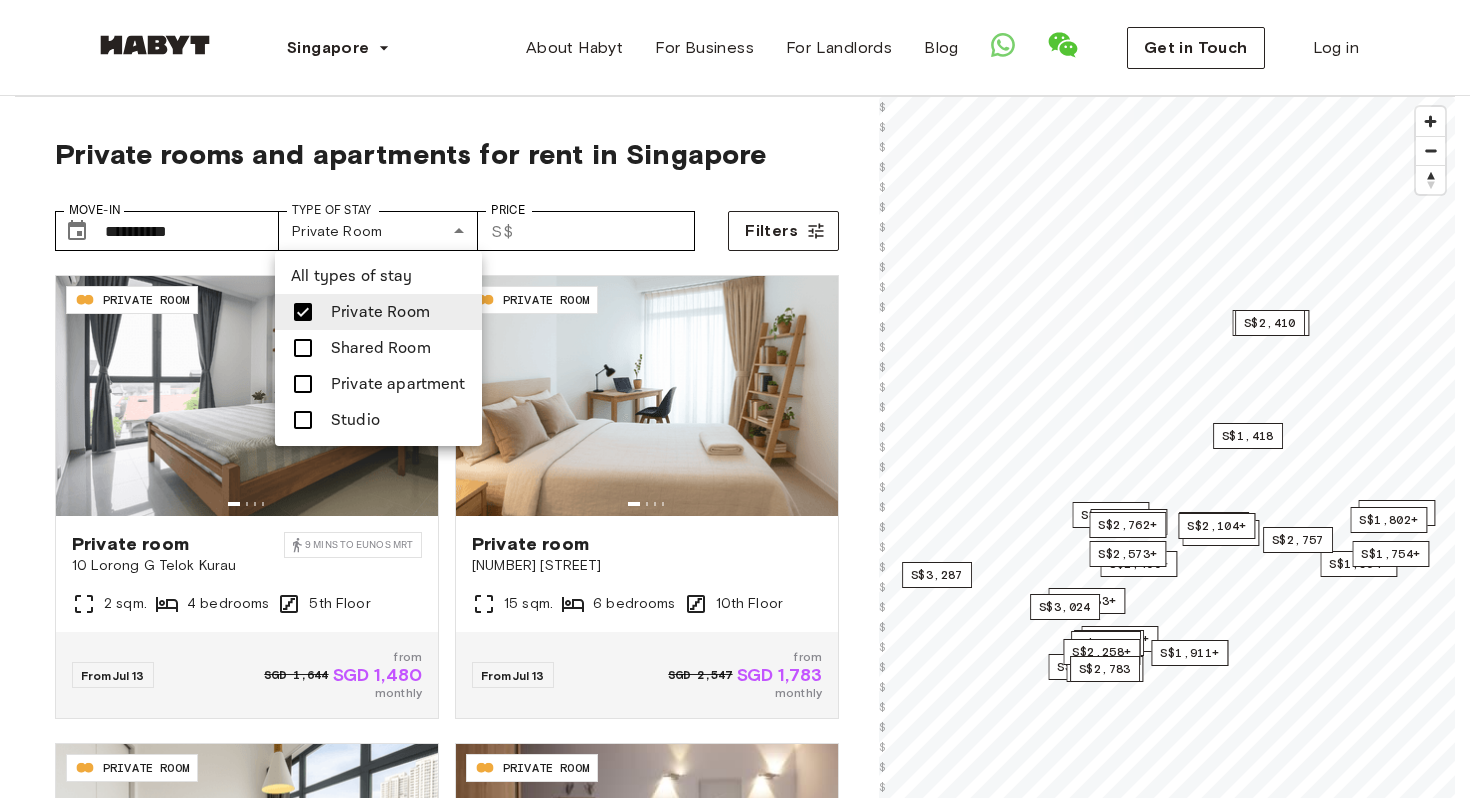 click at bounding box center (303, 384) 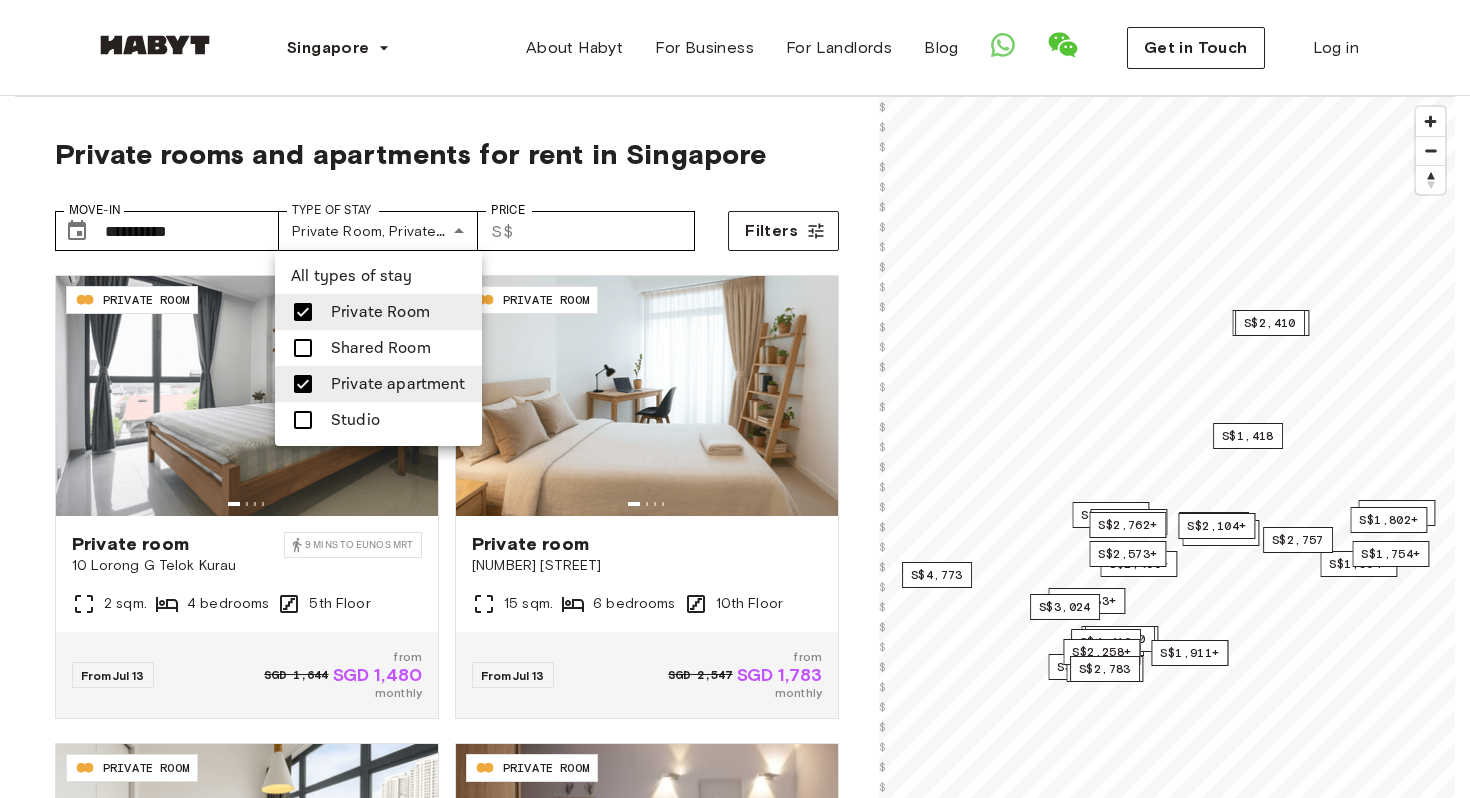 click at bounding box center [303, 420] 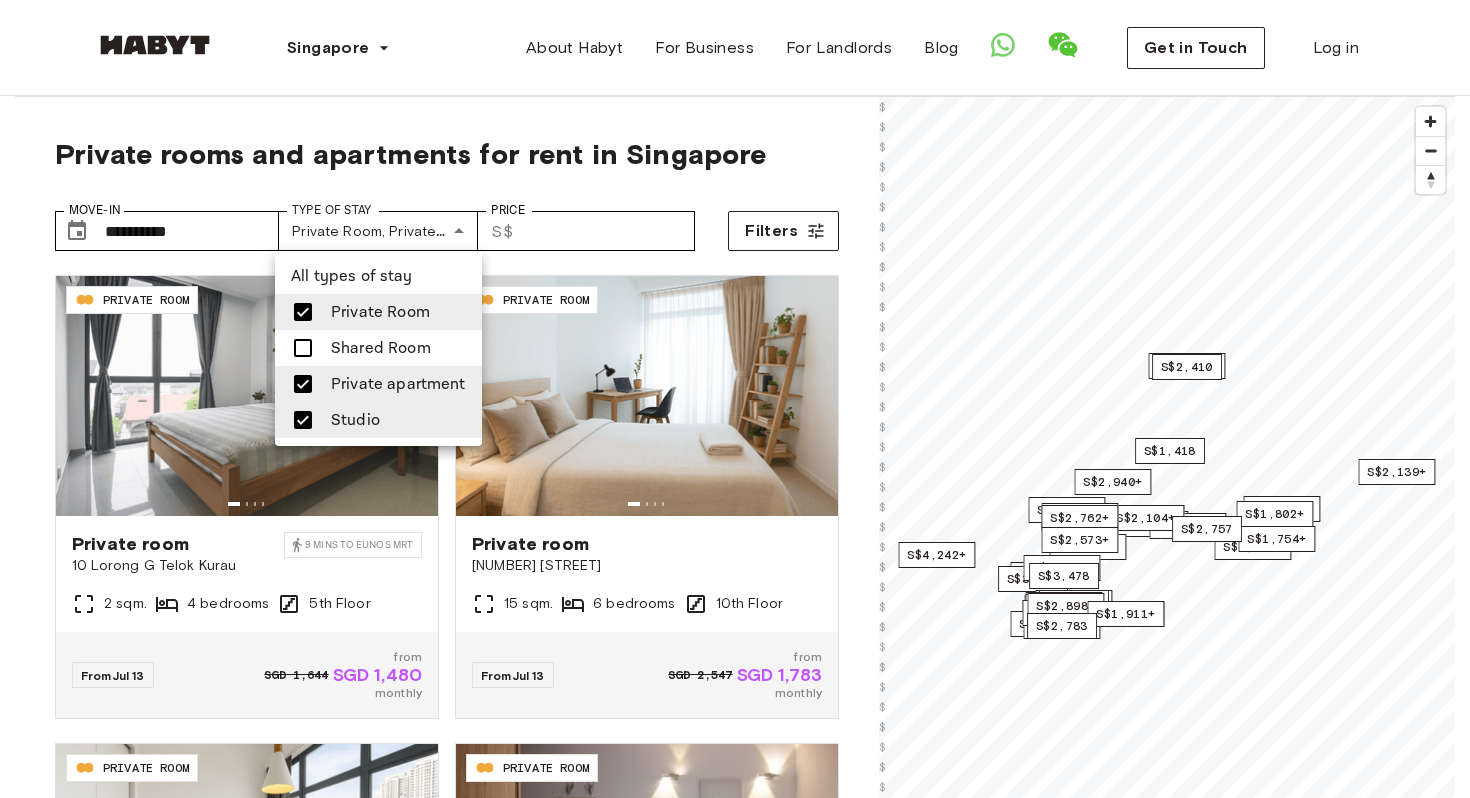 click at bounding box center (735, 399) 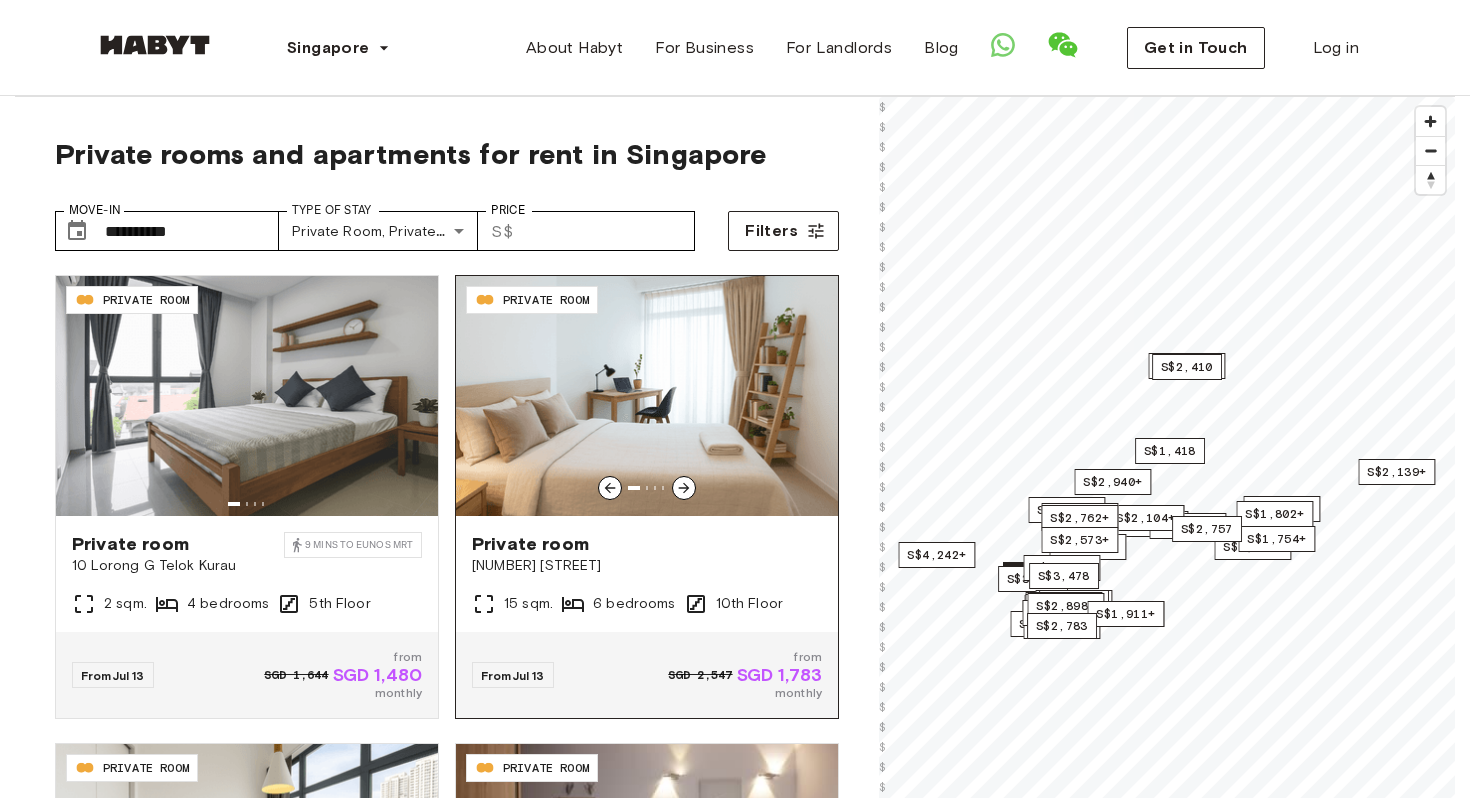click 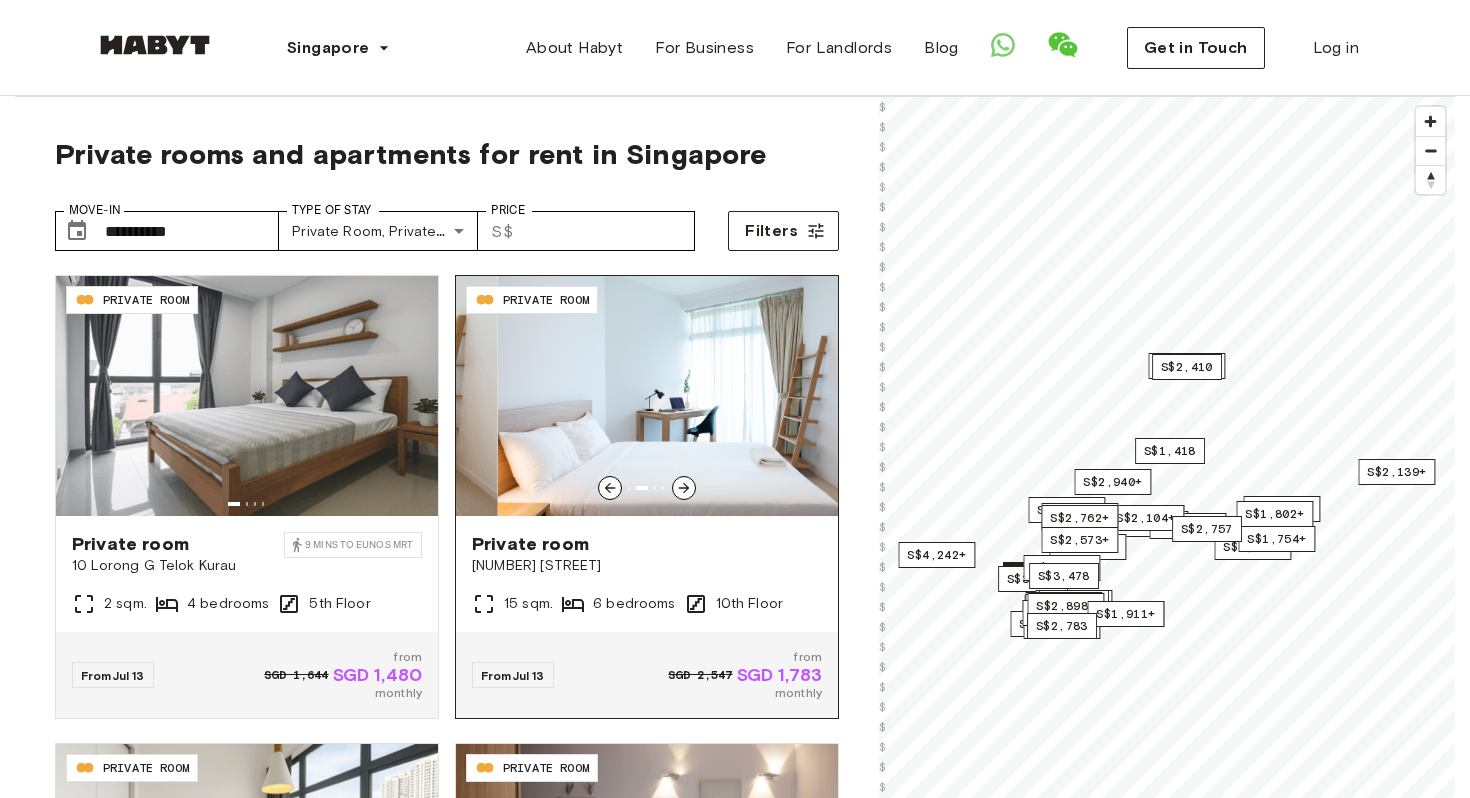 click 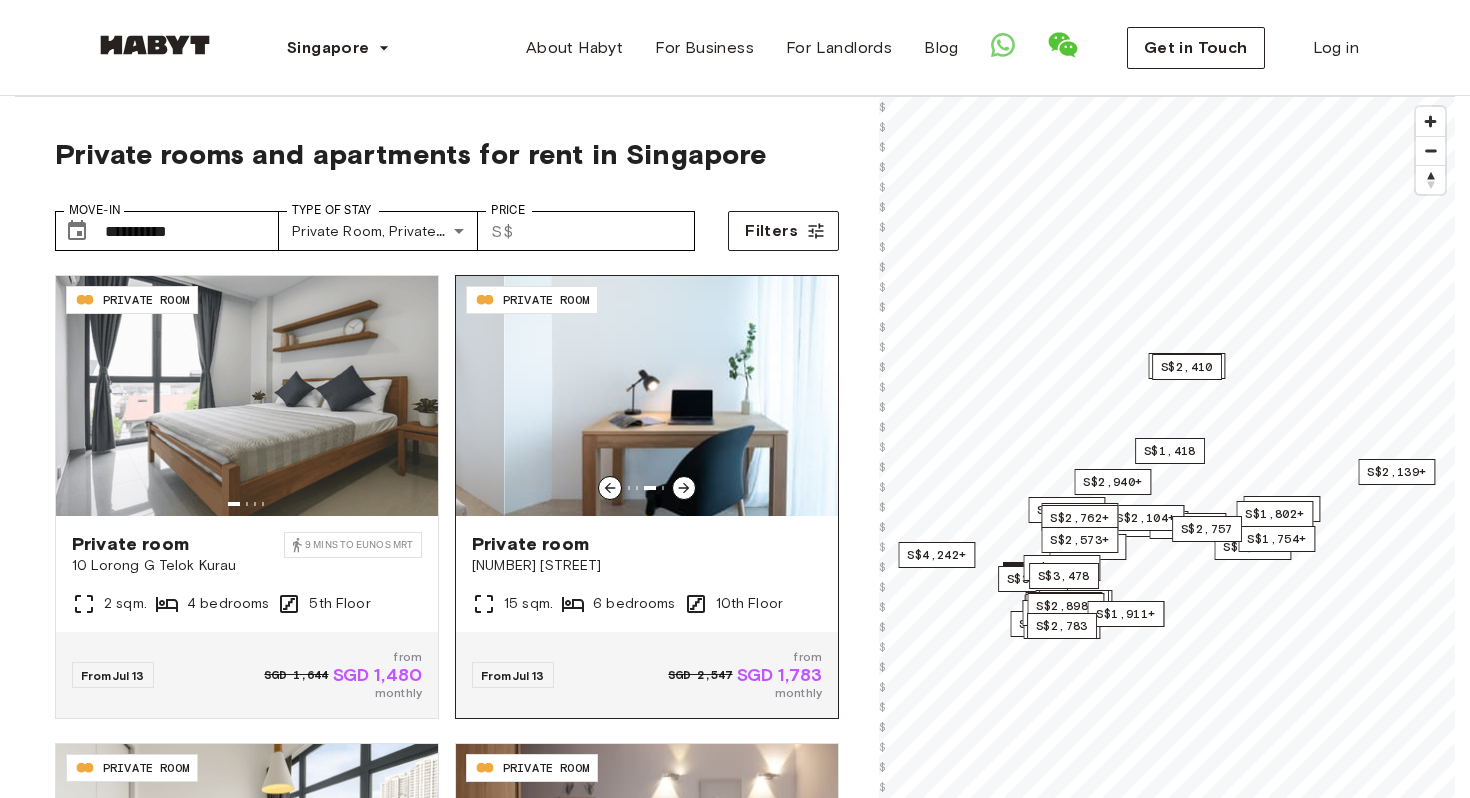 click 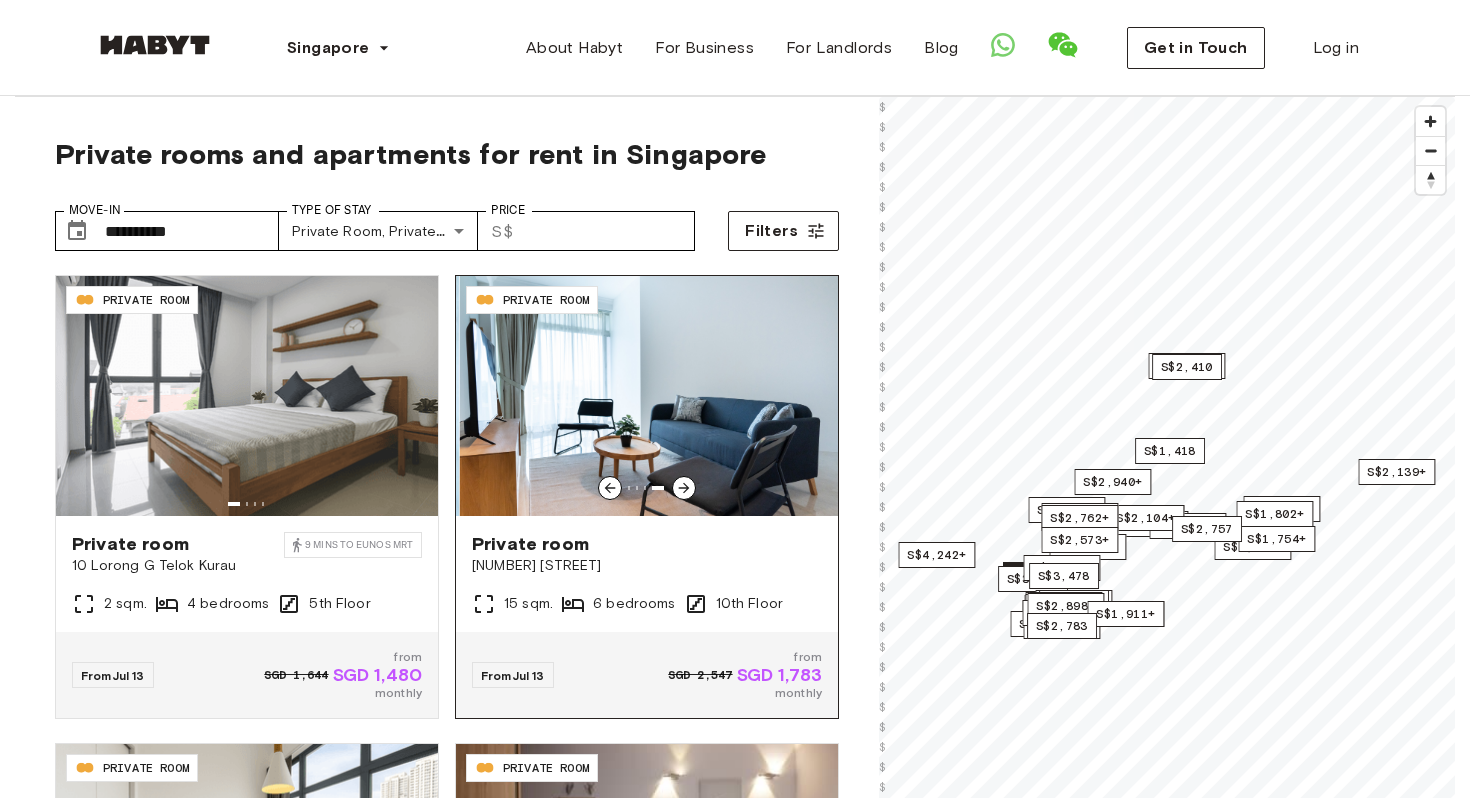 click 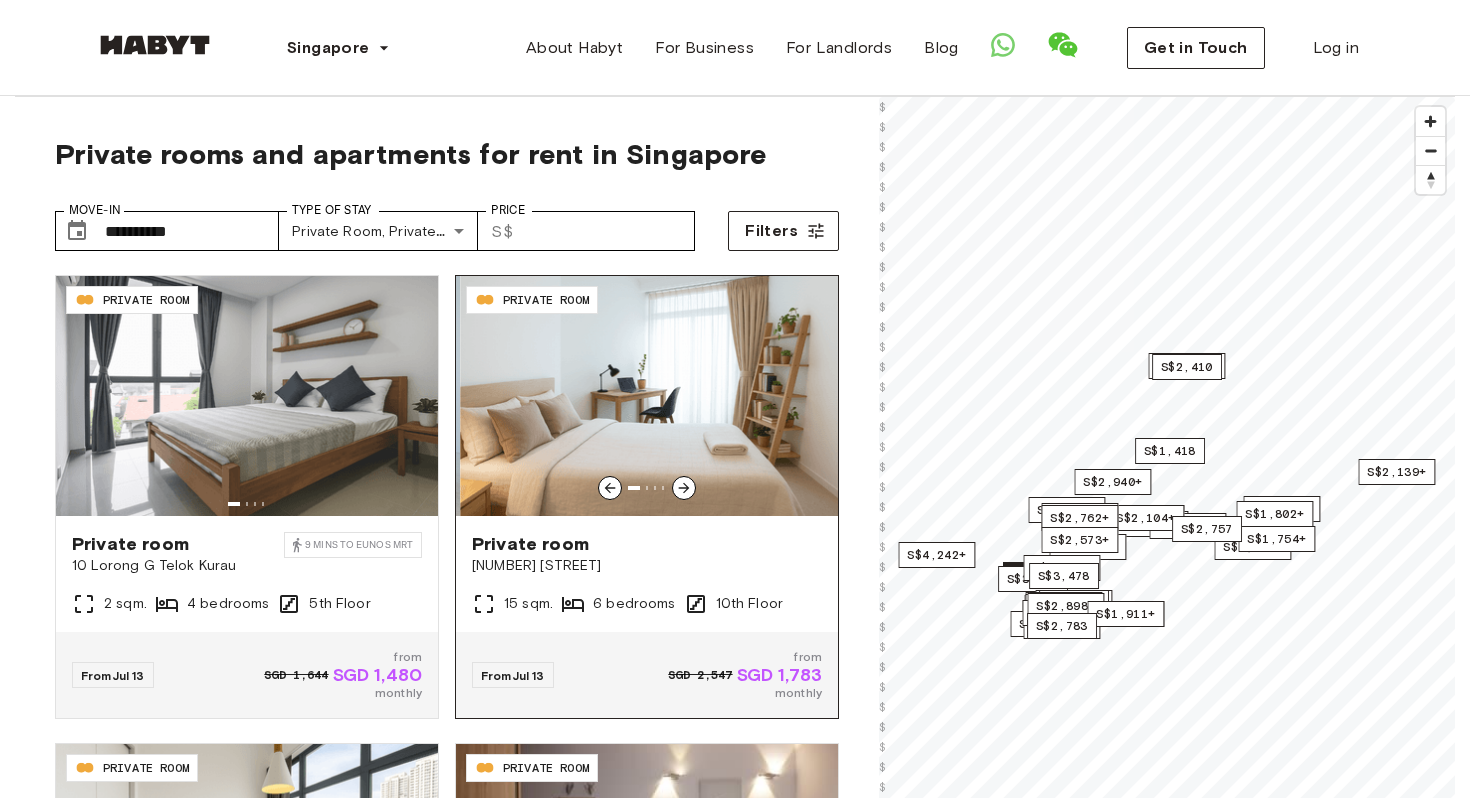 click on "[NUMBER] [STREET]" at bounding box center (647, 566) 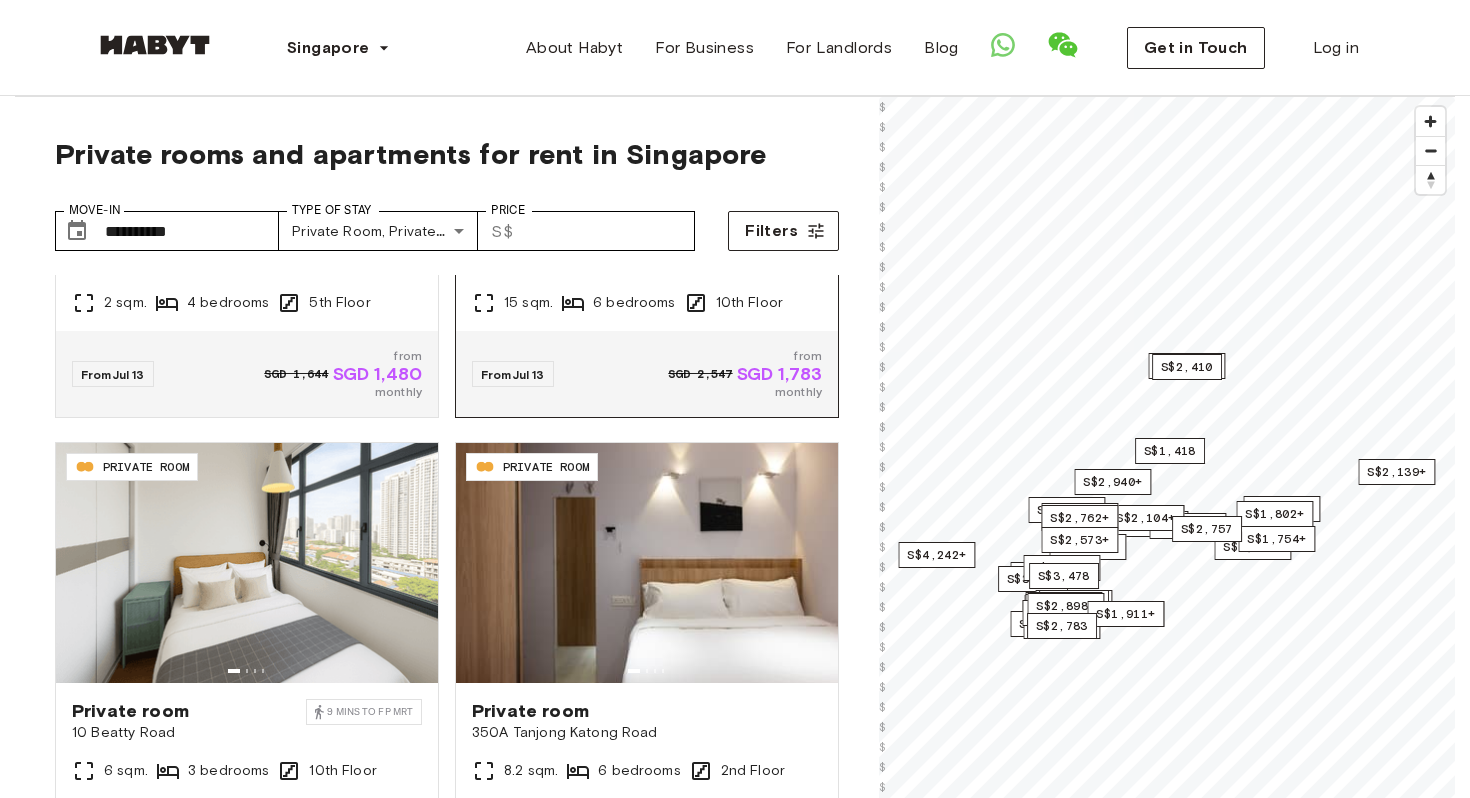 scroll, scrollTop: 594, scrollLeft: 0, axis: vertical 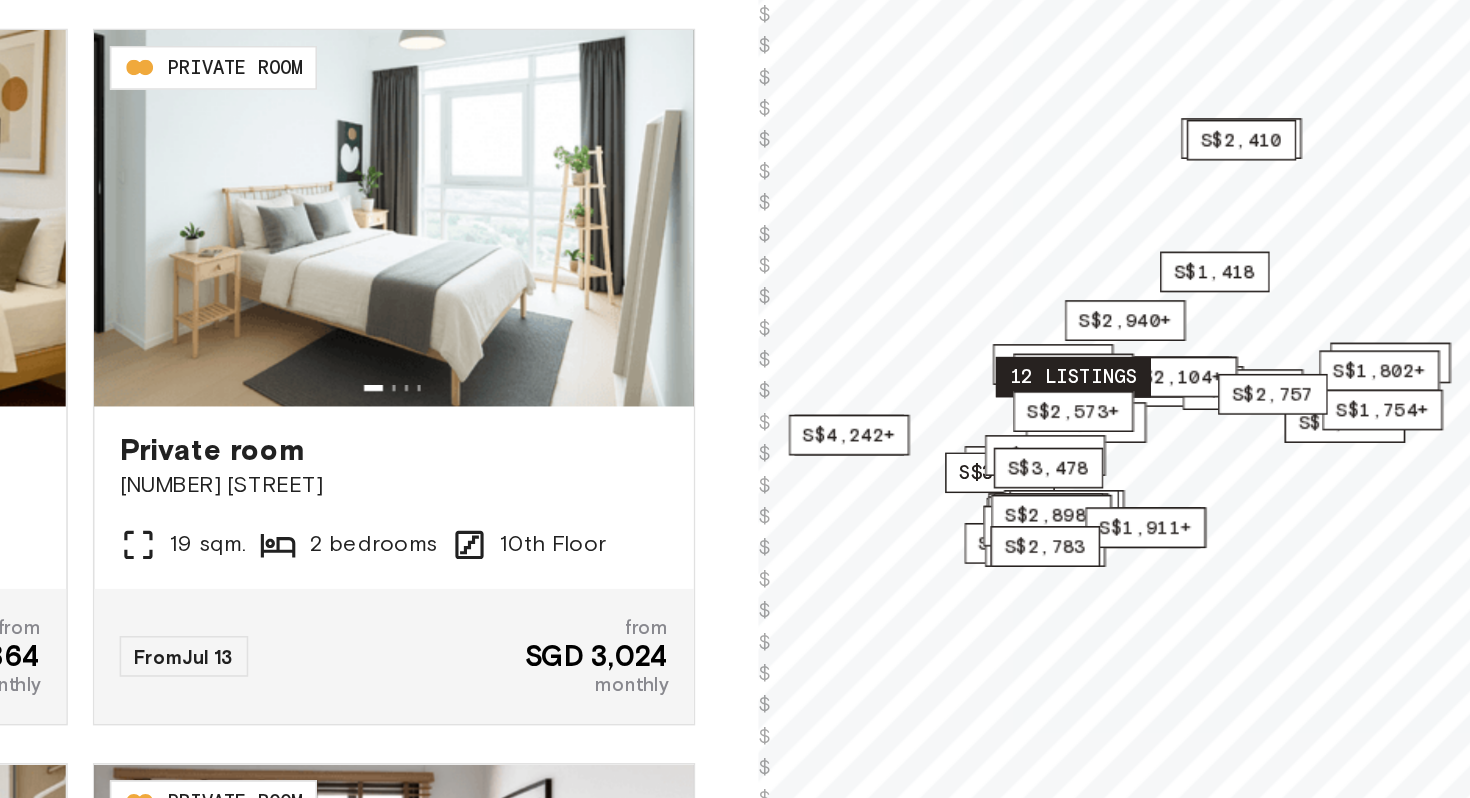 click on "12 listings" at bounding box center [1079, 372] 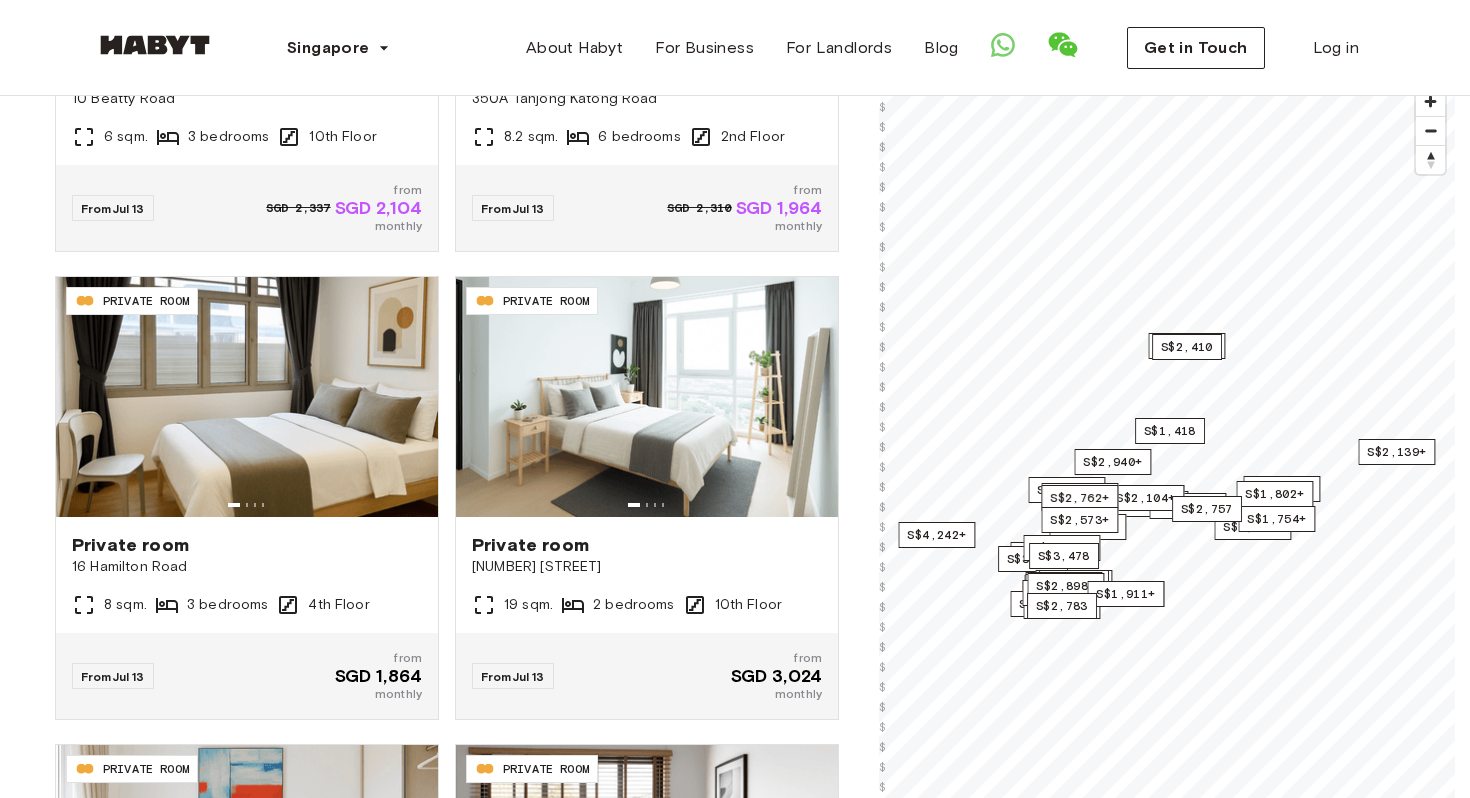 scroll, scrollTop: 199, scrollLeft: 0, axis: vertical 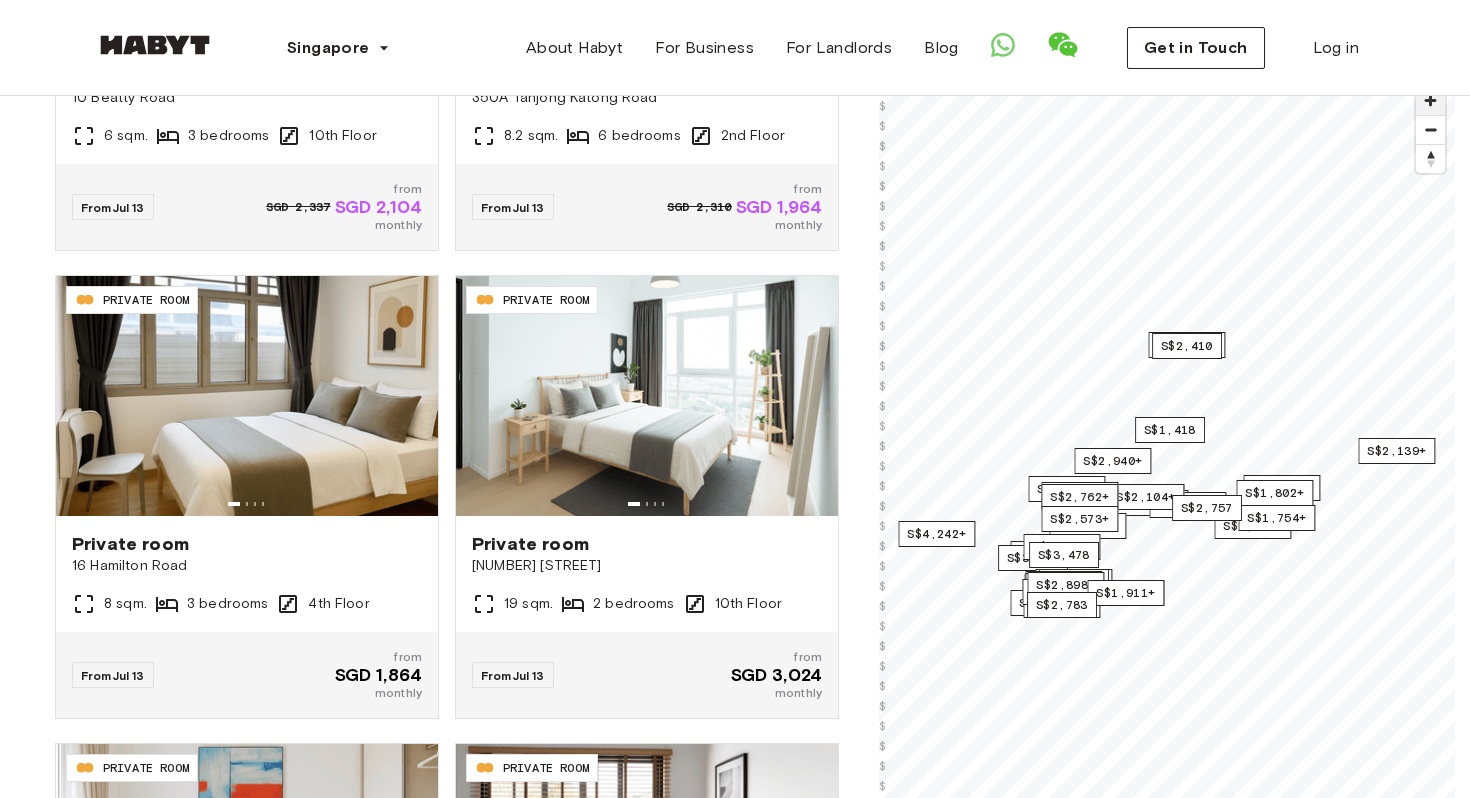 click at bounding box center (1430, 100) 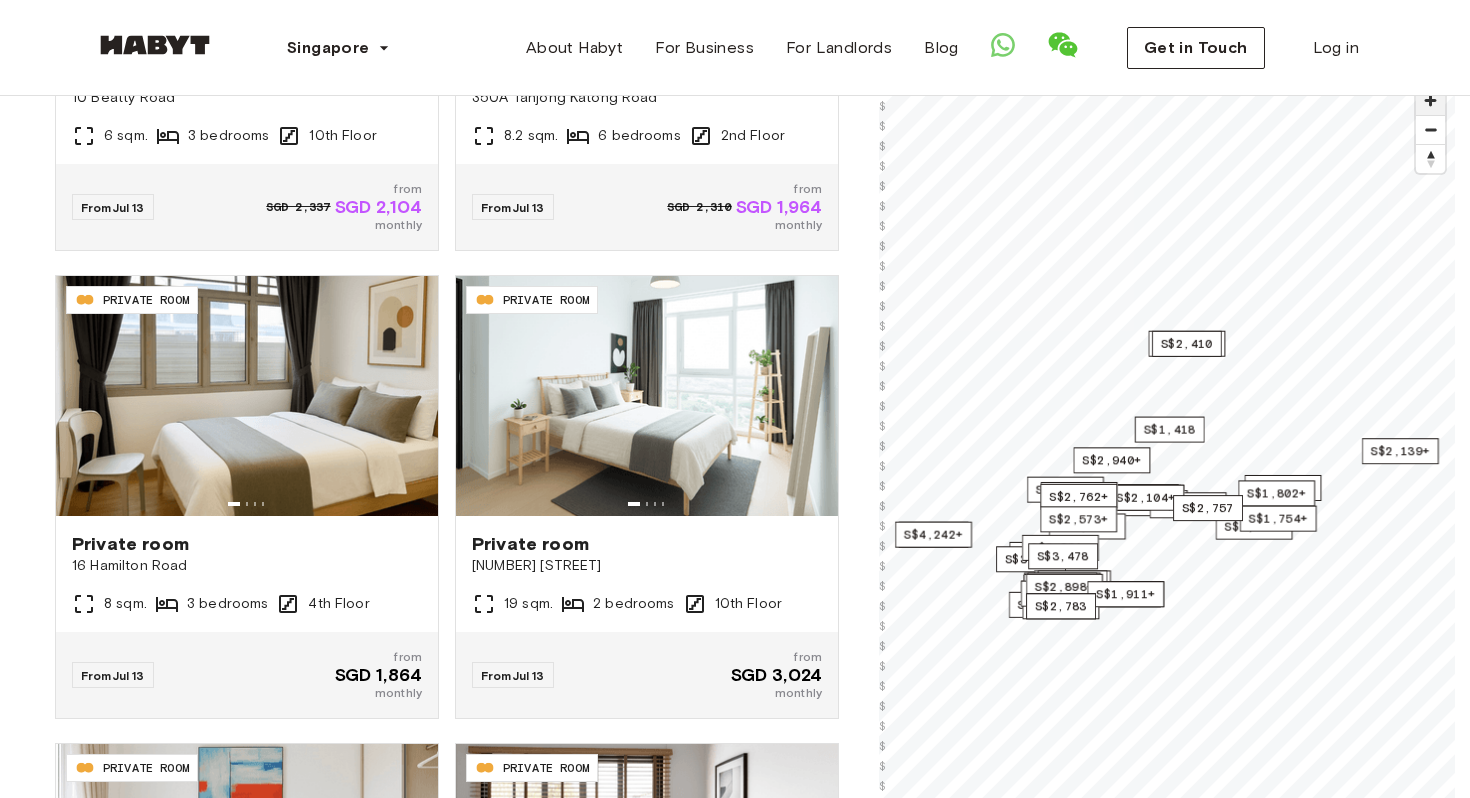 click at bounding box center [1430, 100] 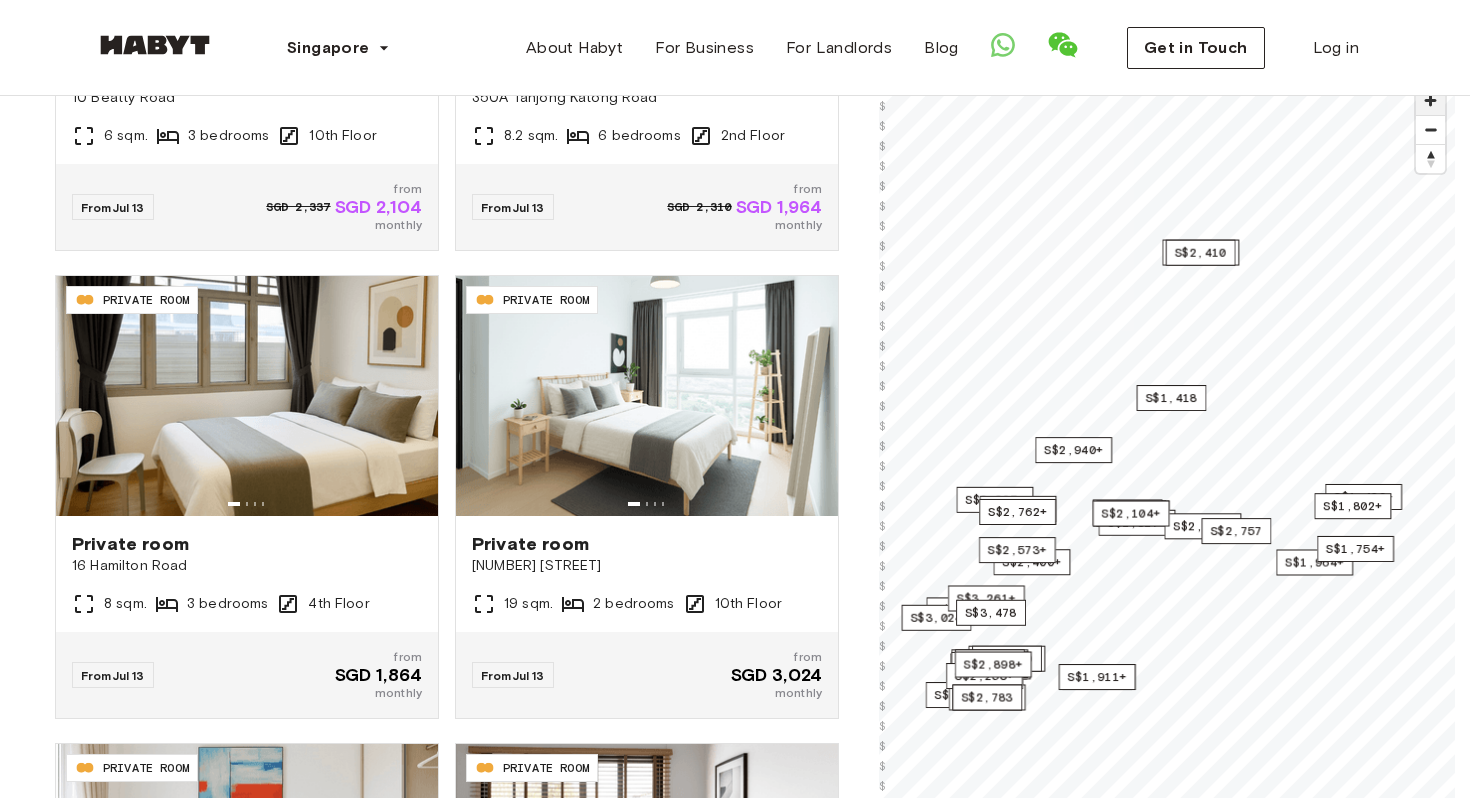 click at bounding box center (1430, 100) 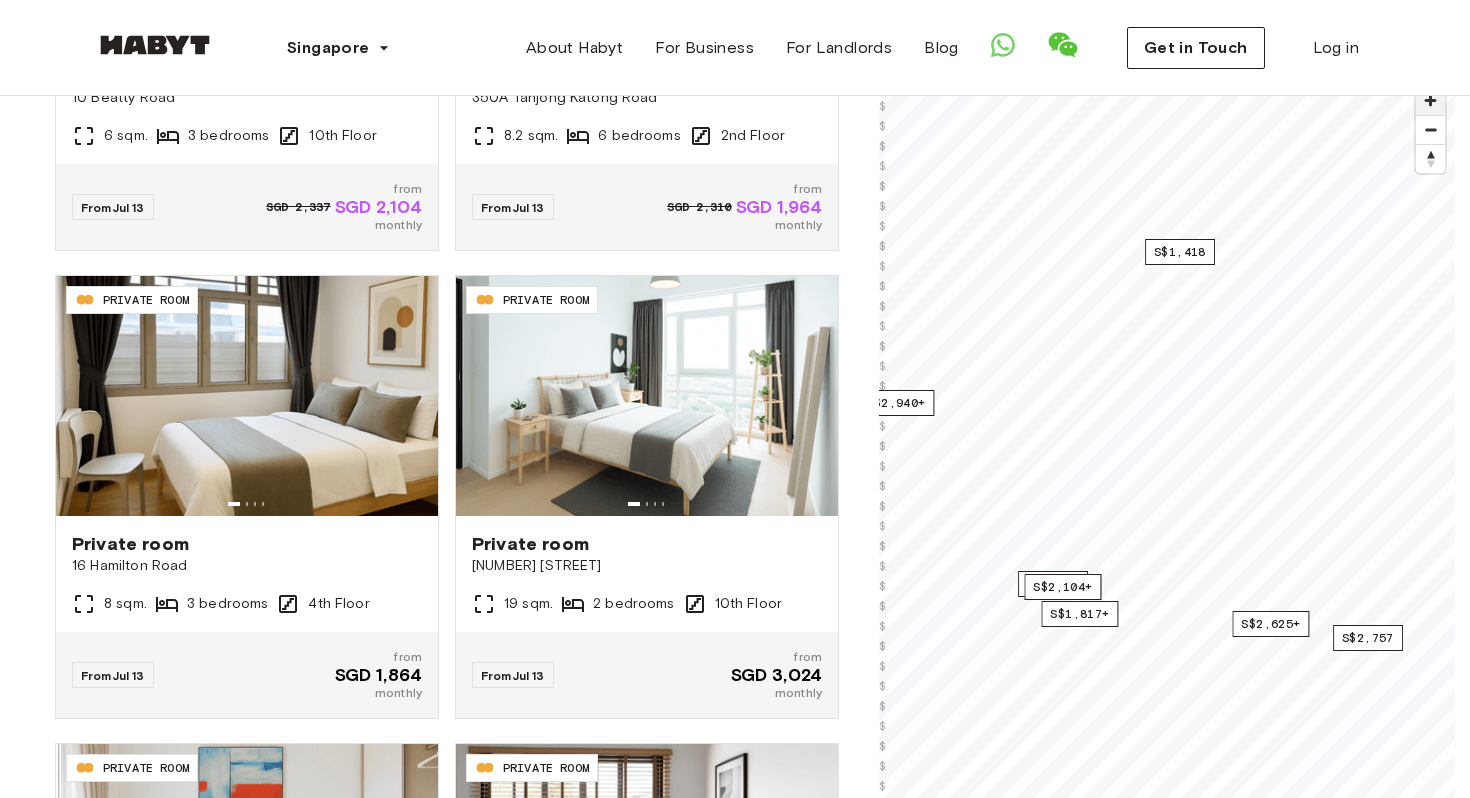 click at bounding box center [1430, 100] 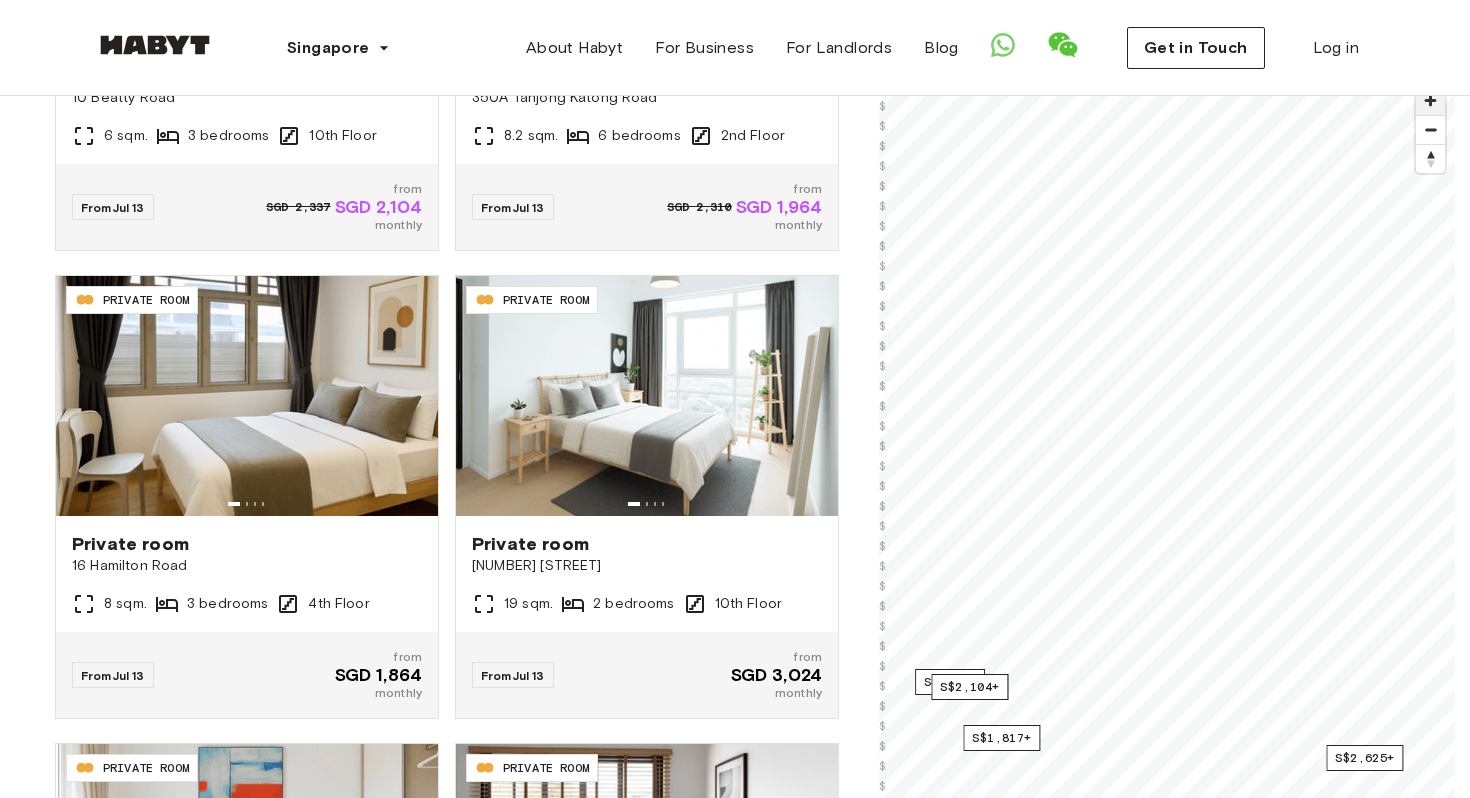 click at bounding box center (1430, 100) 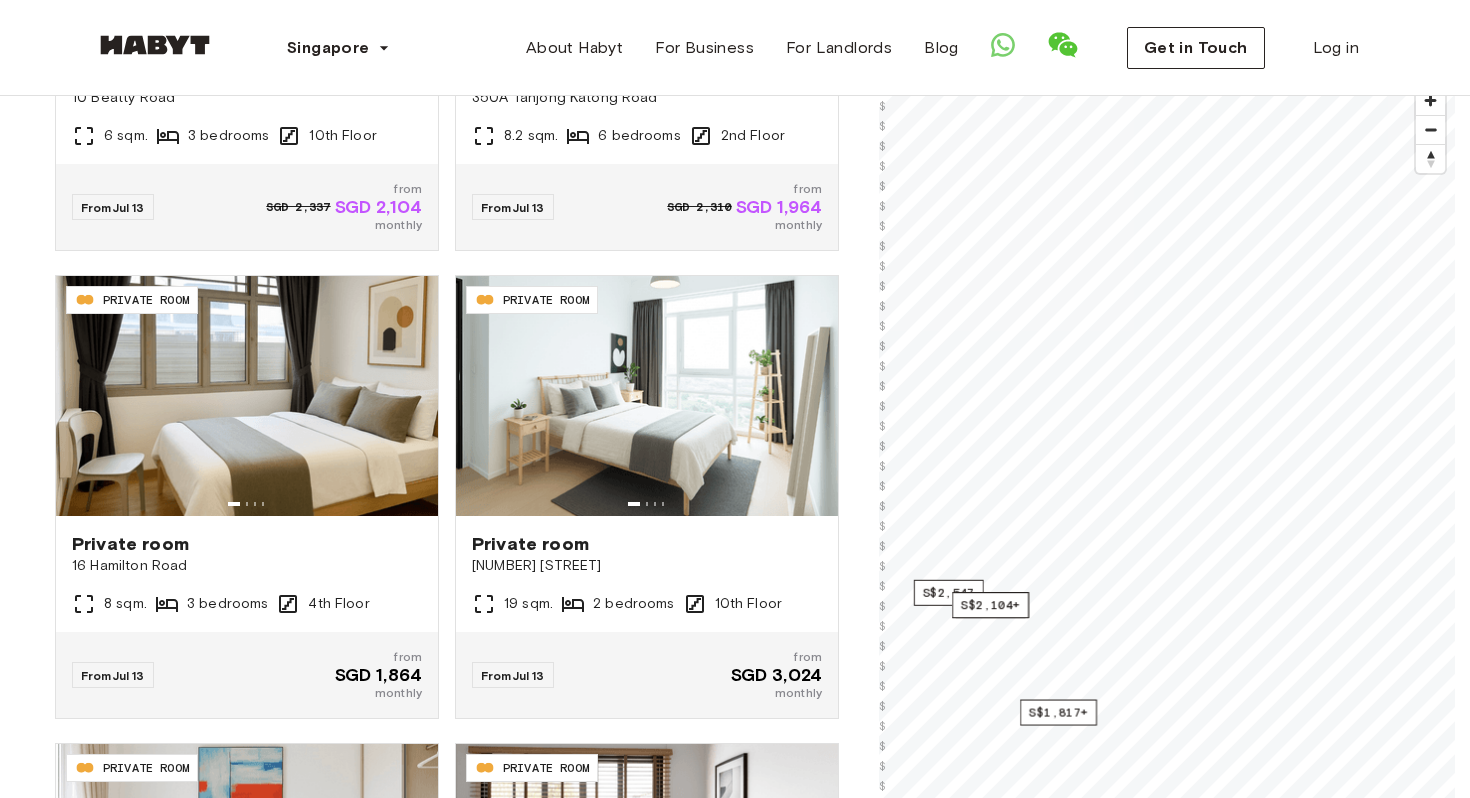 click on "**********" at bounding box center [735, 2145] 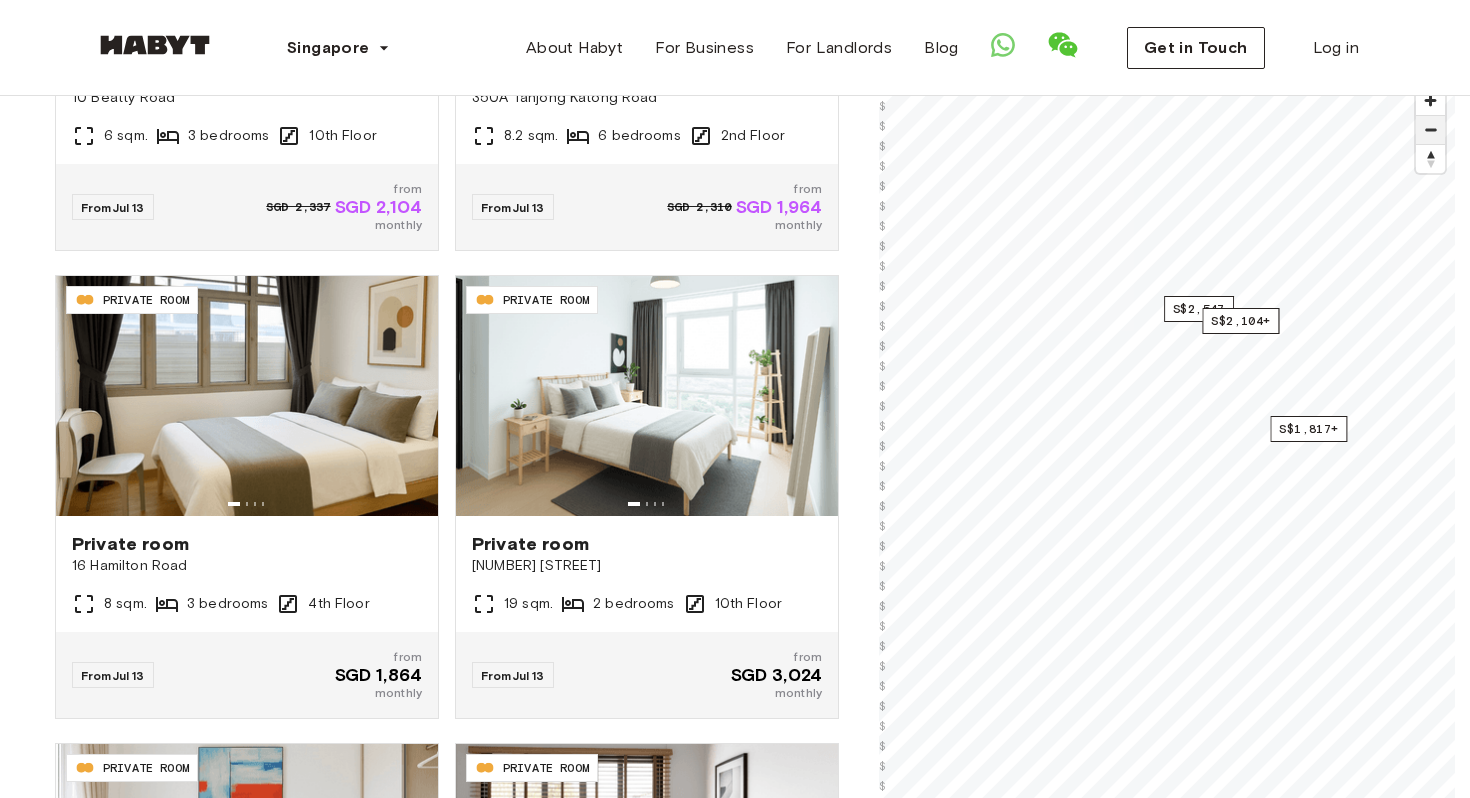 click at bounding box center [1430, 130] 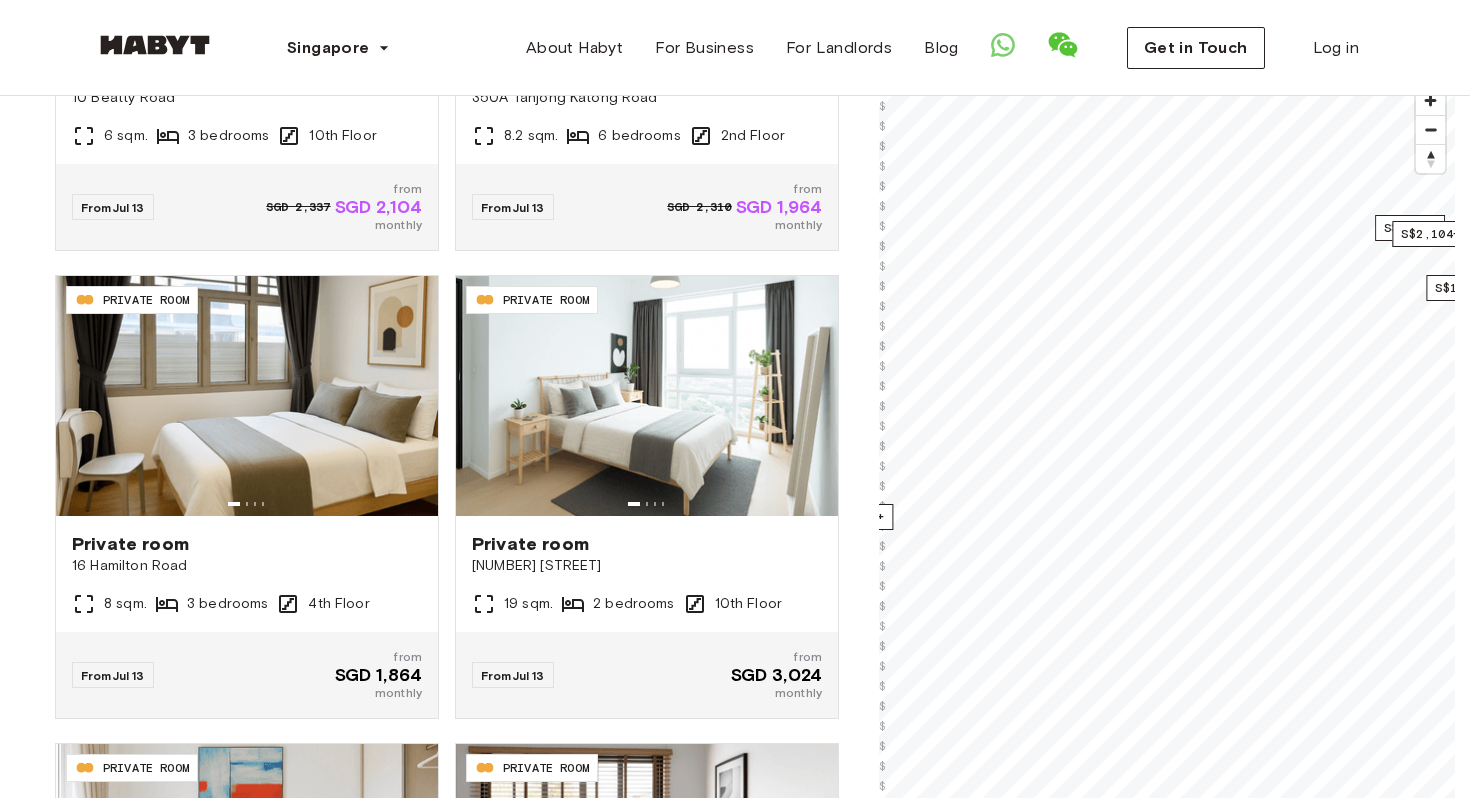 click on "**********" at bounding box center [735, 1726] 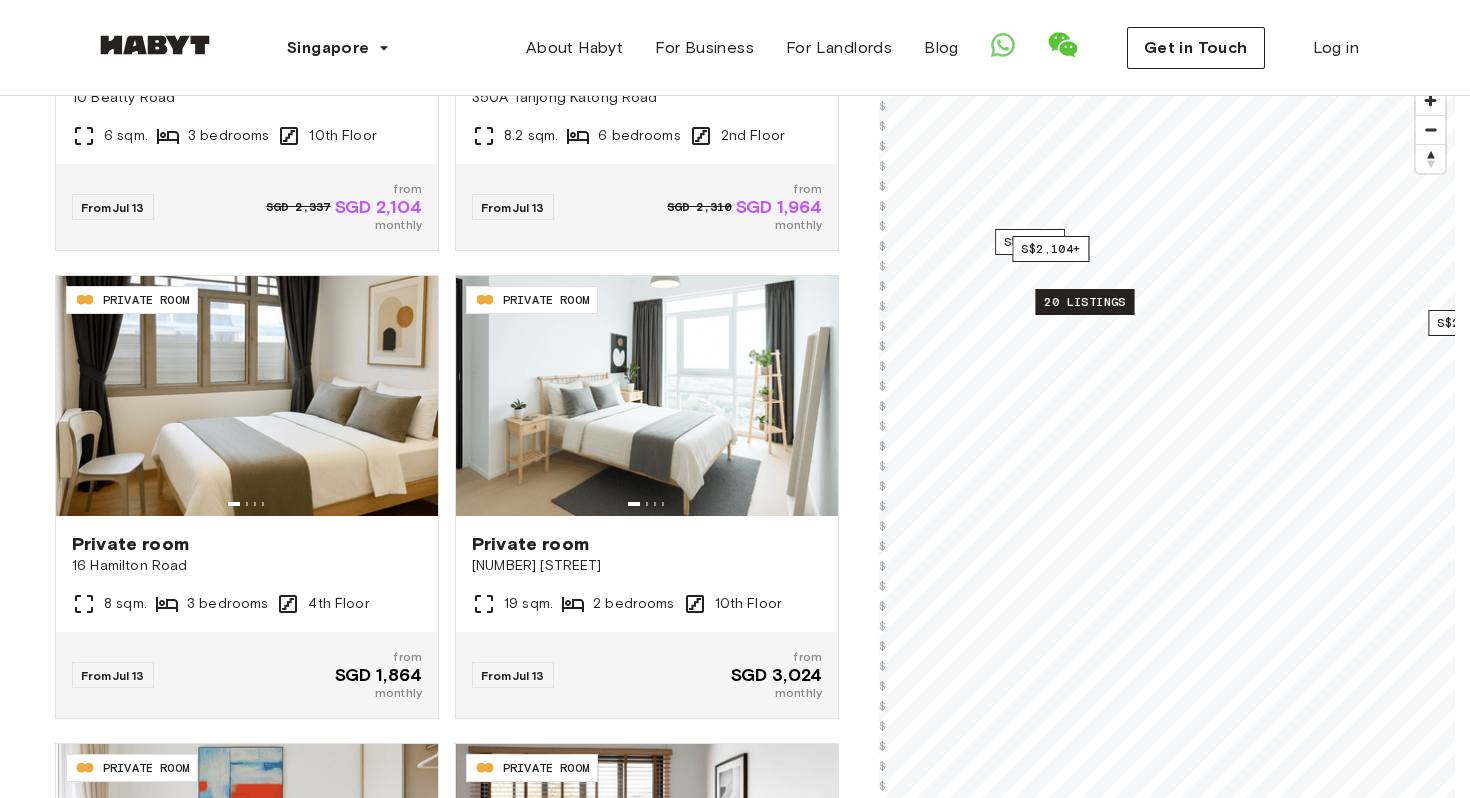click on "20 listings" at bounding box center [1084, 302] 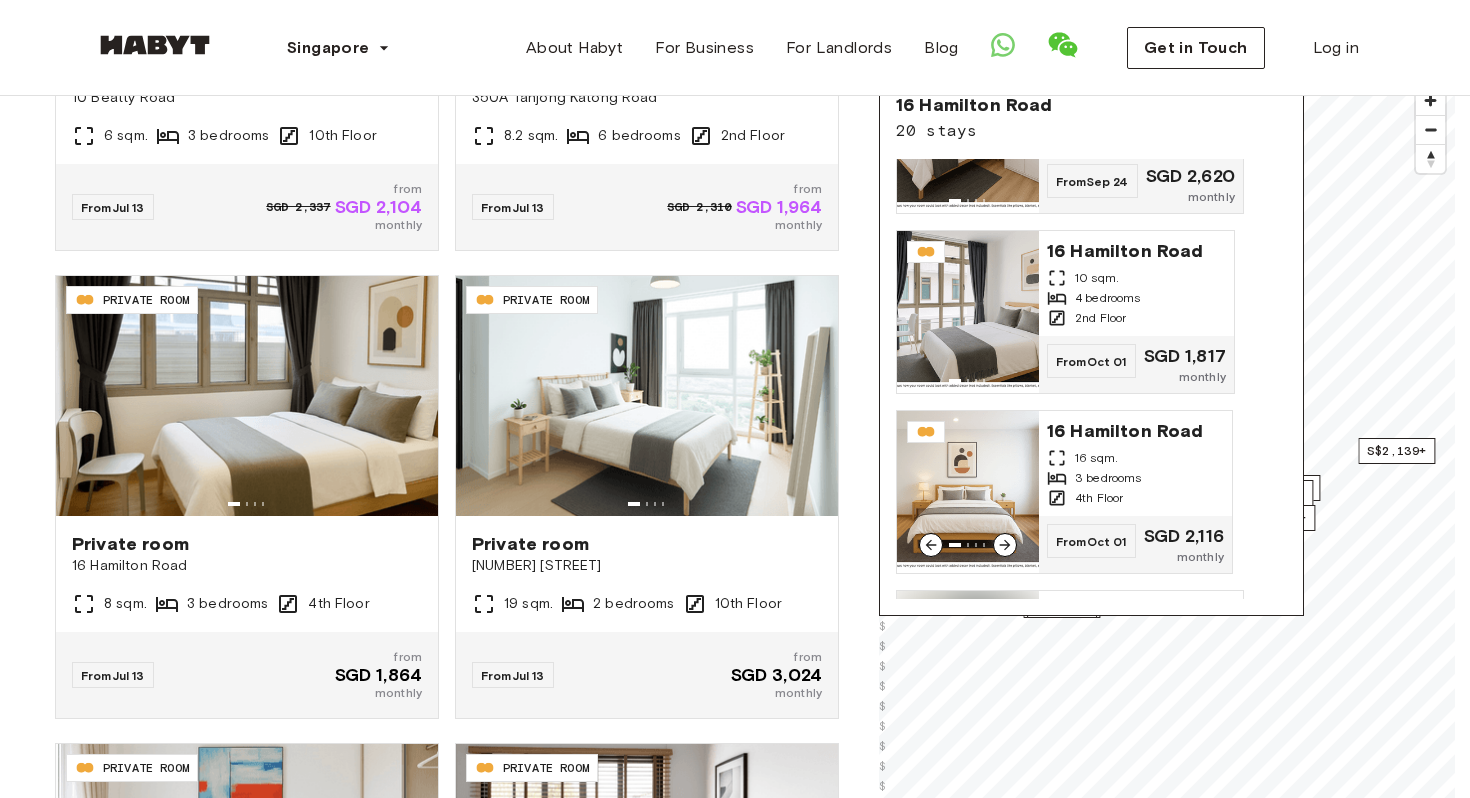 scroll, scrollTop: 1190, scrollLeft: 0, axis: vertical 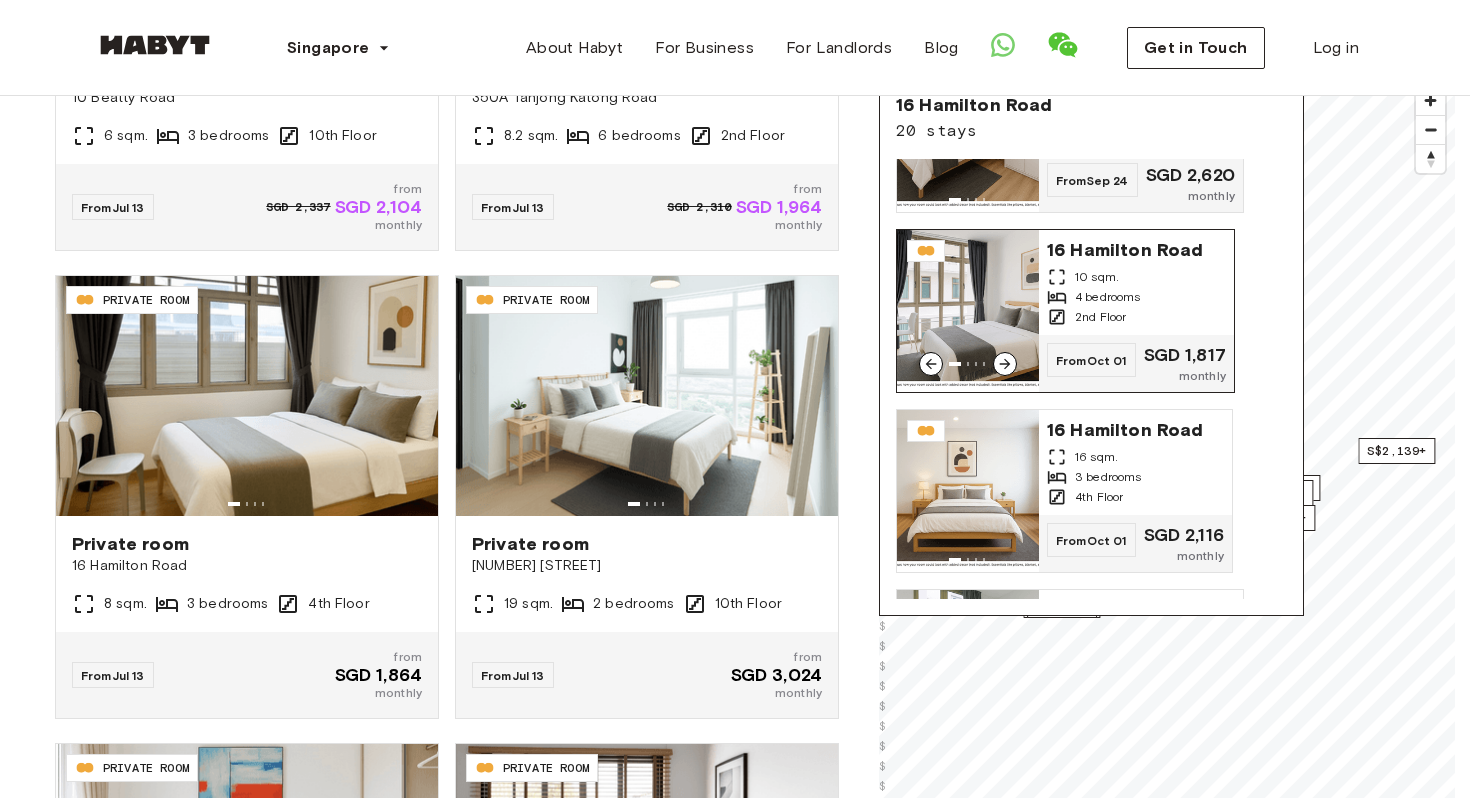 click 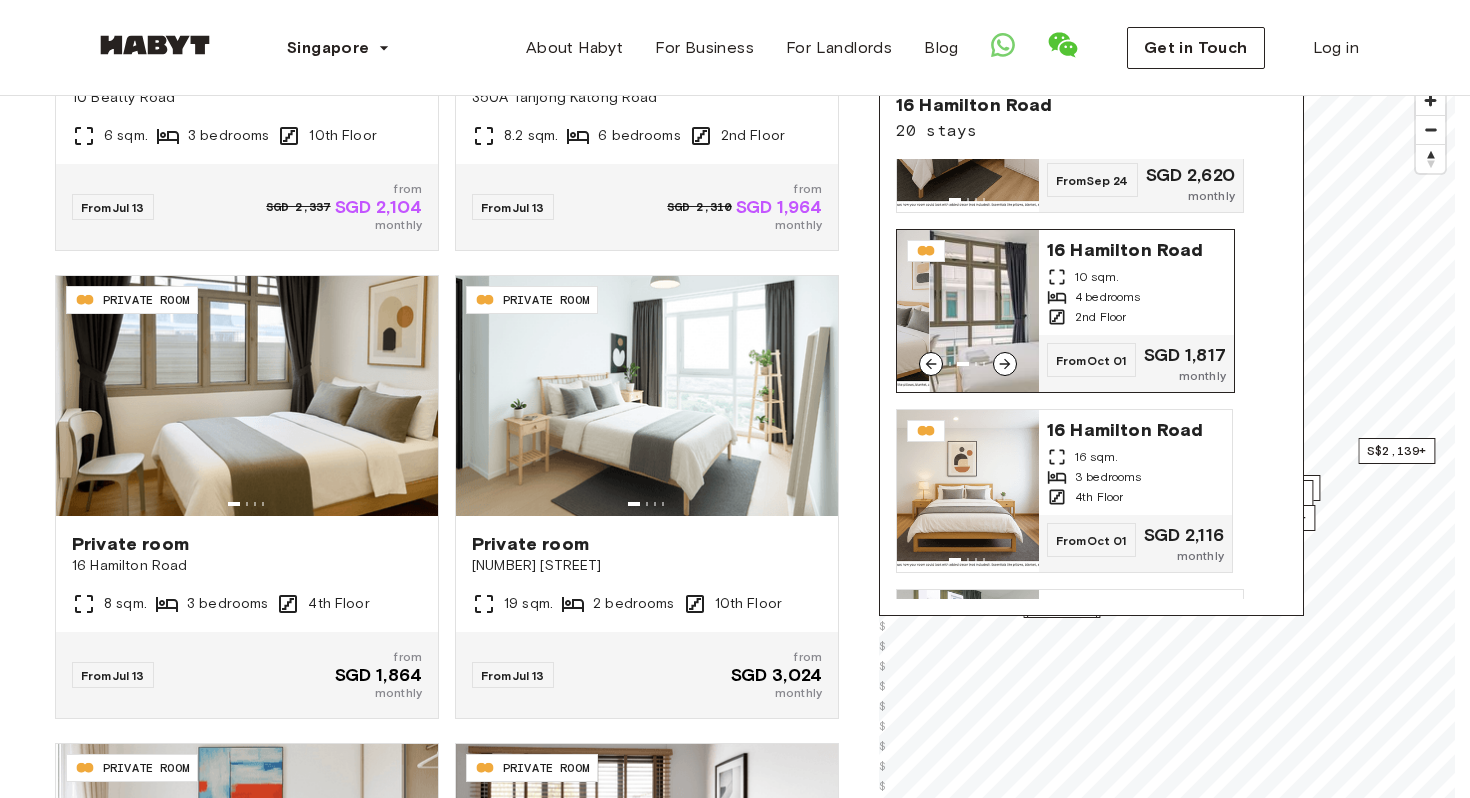 click 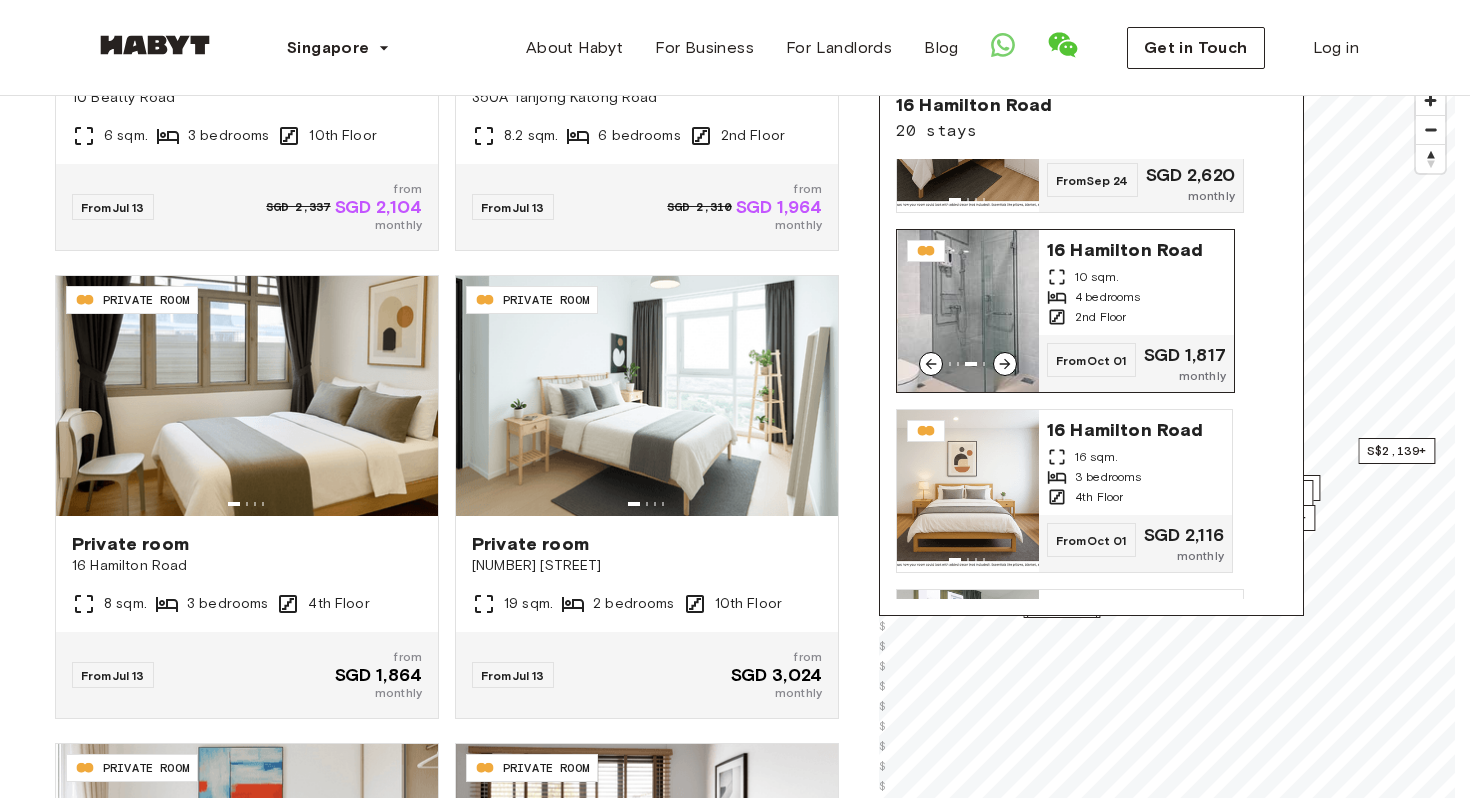 click 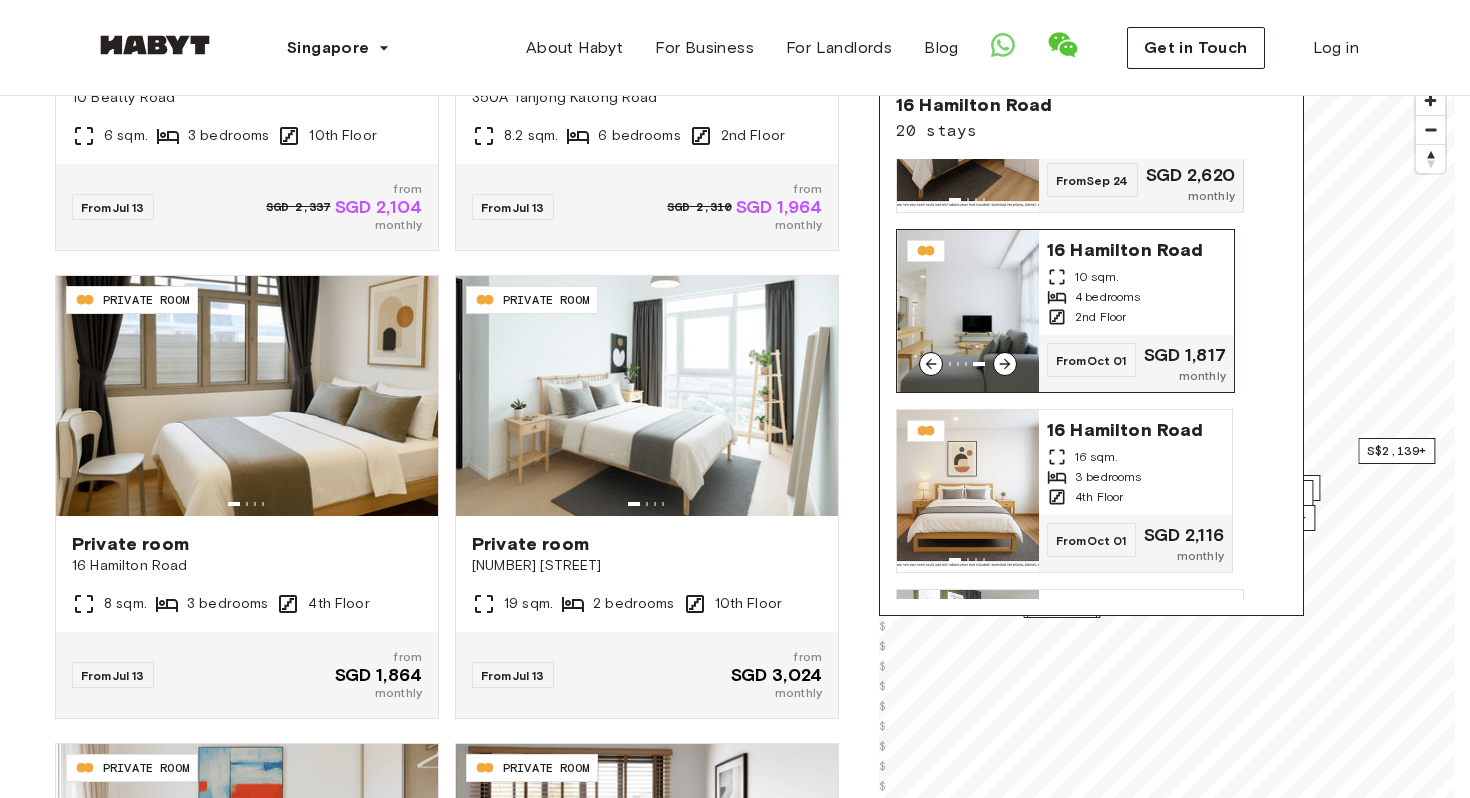 click 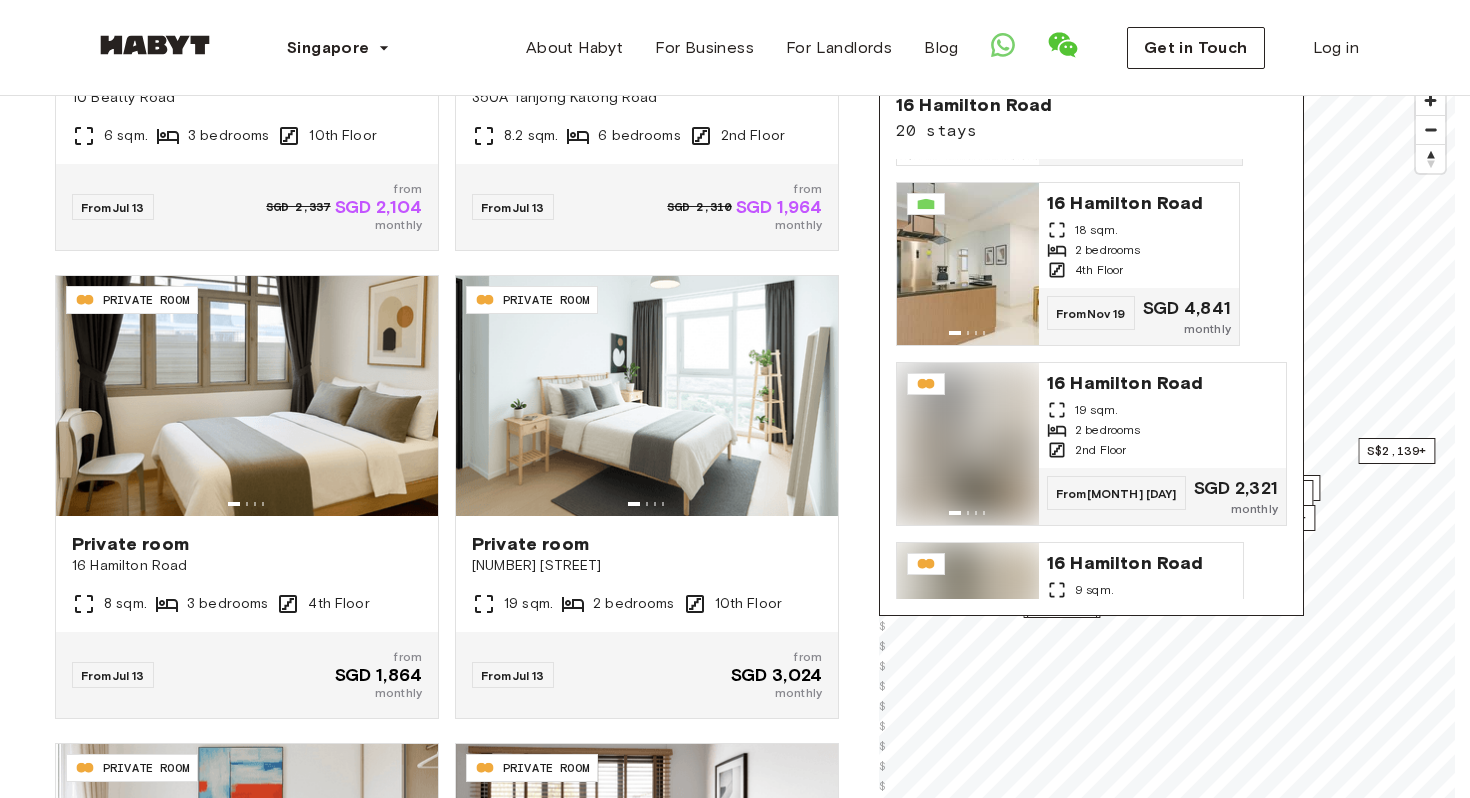 scroll, scrollTop: 2741, scrollLeft: 0, axis: vertical 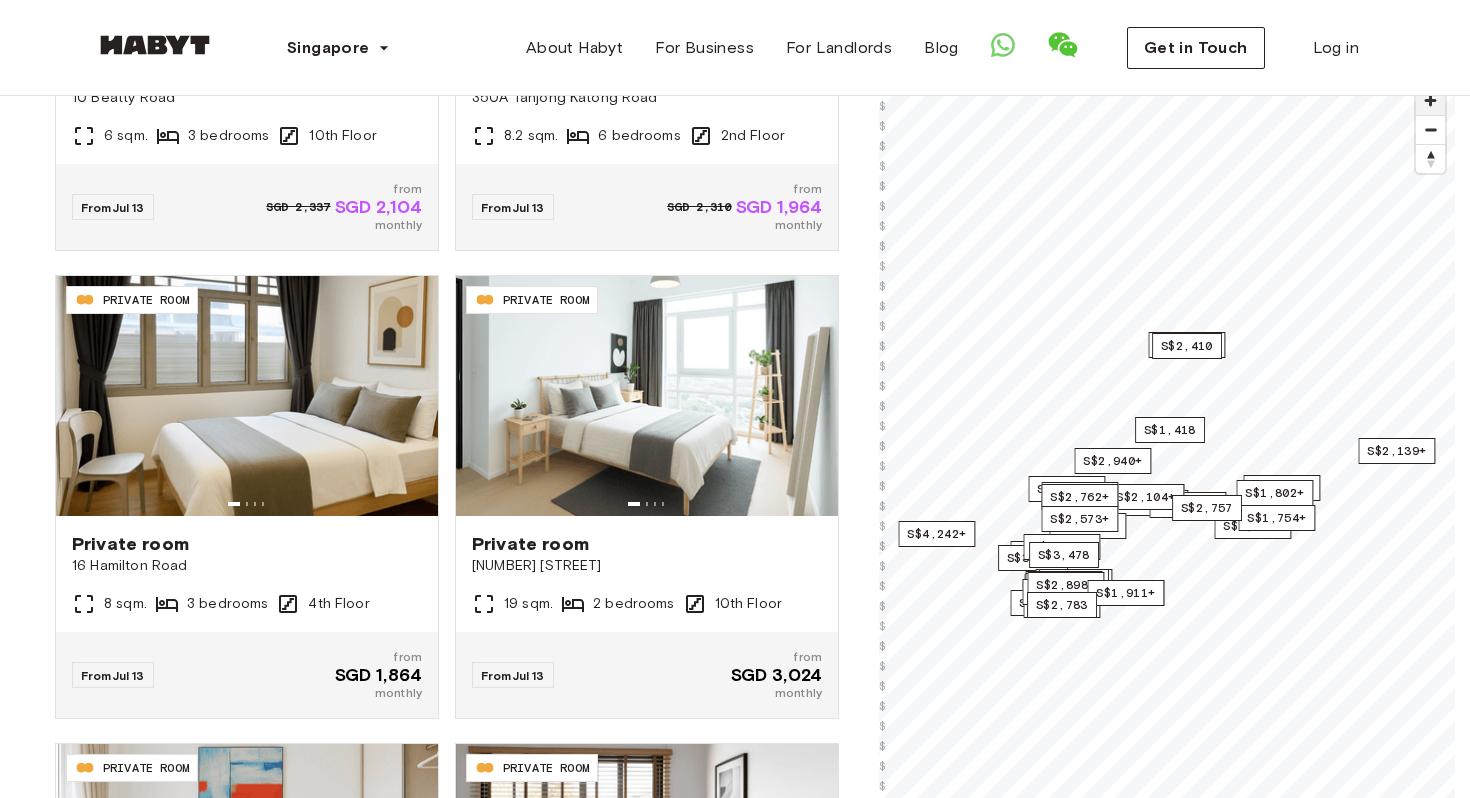 click at bounding box center [1430, 100] 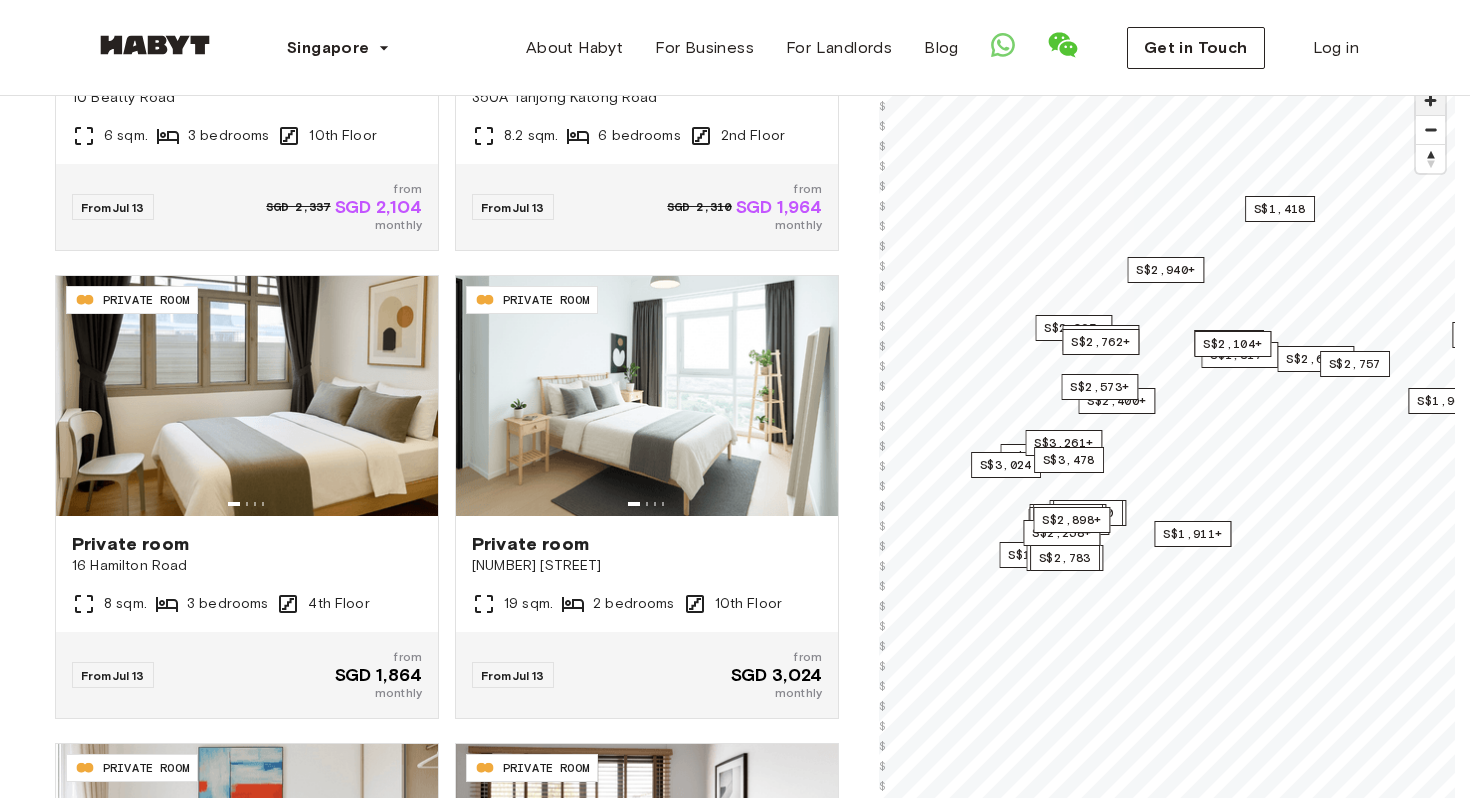 click at bounding box center (1430, 100) 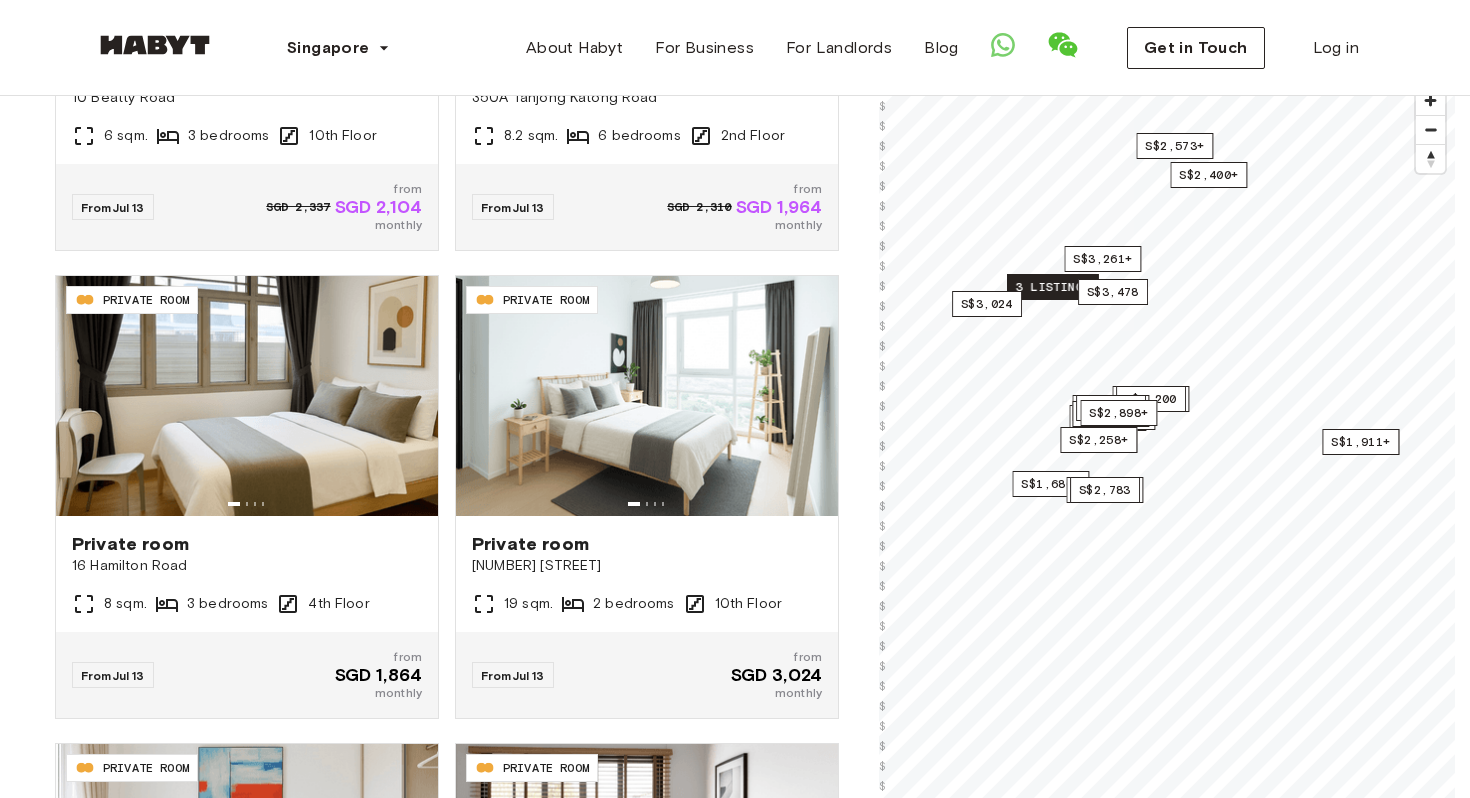 click on "3 listings" at bounding box center [1053, 287] 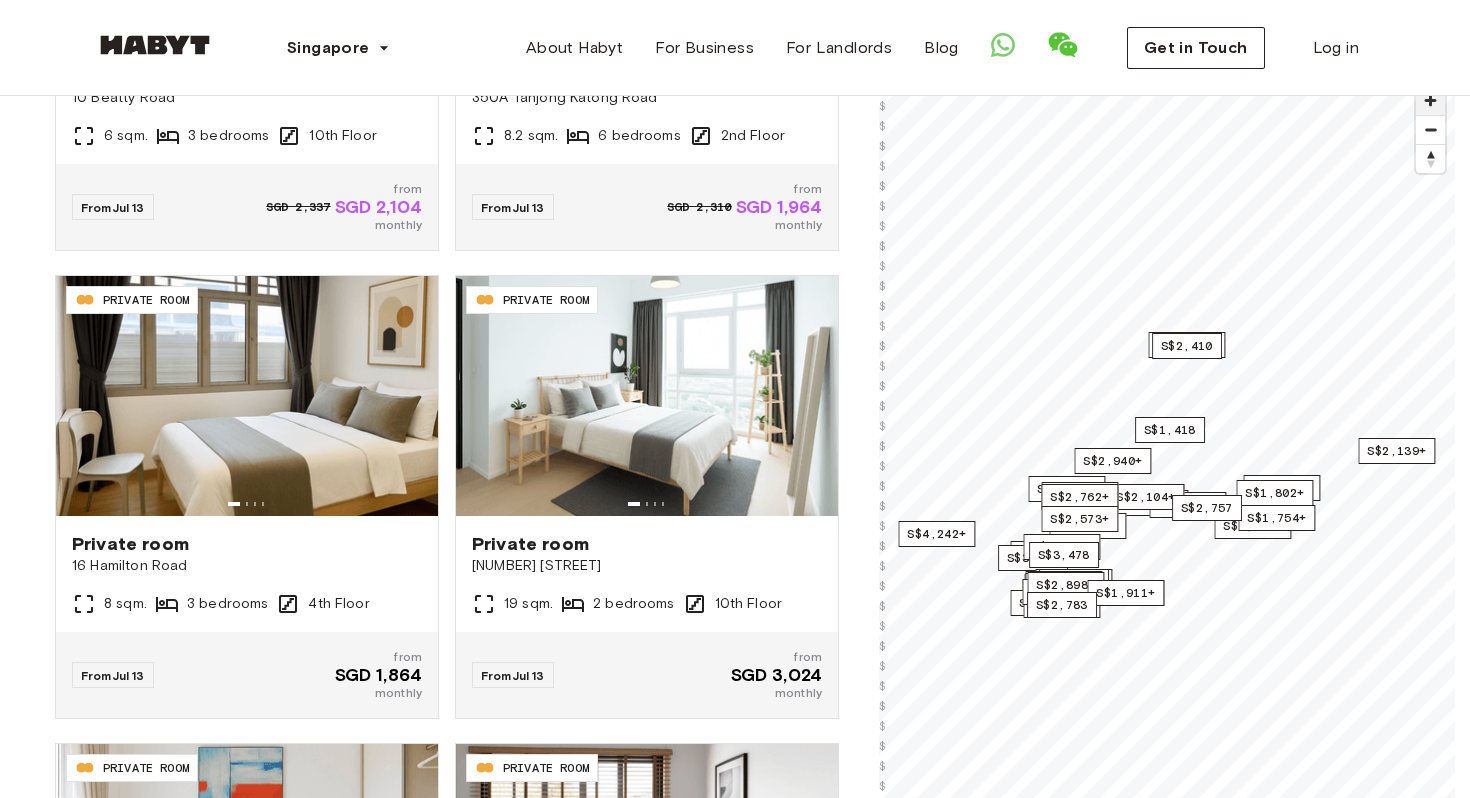 click at bounding box center (1430, 100) 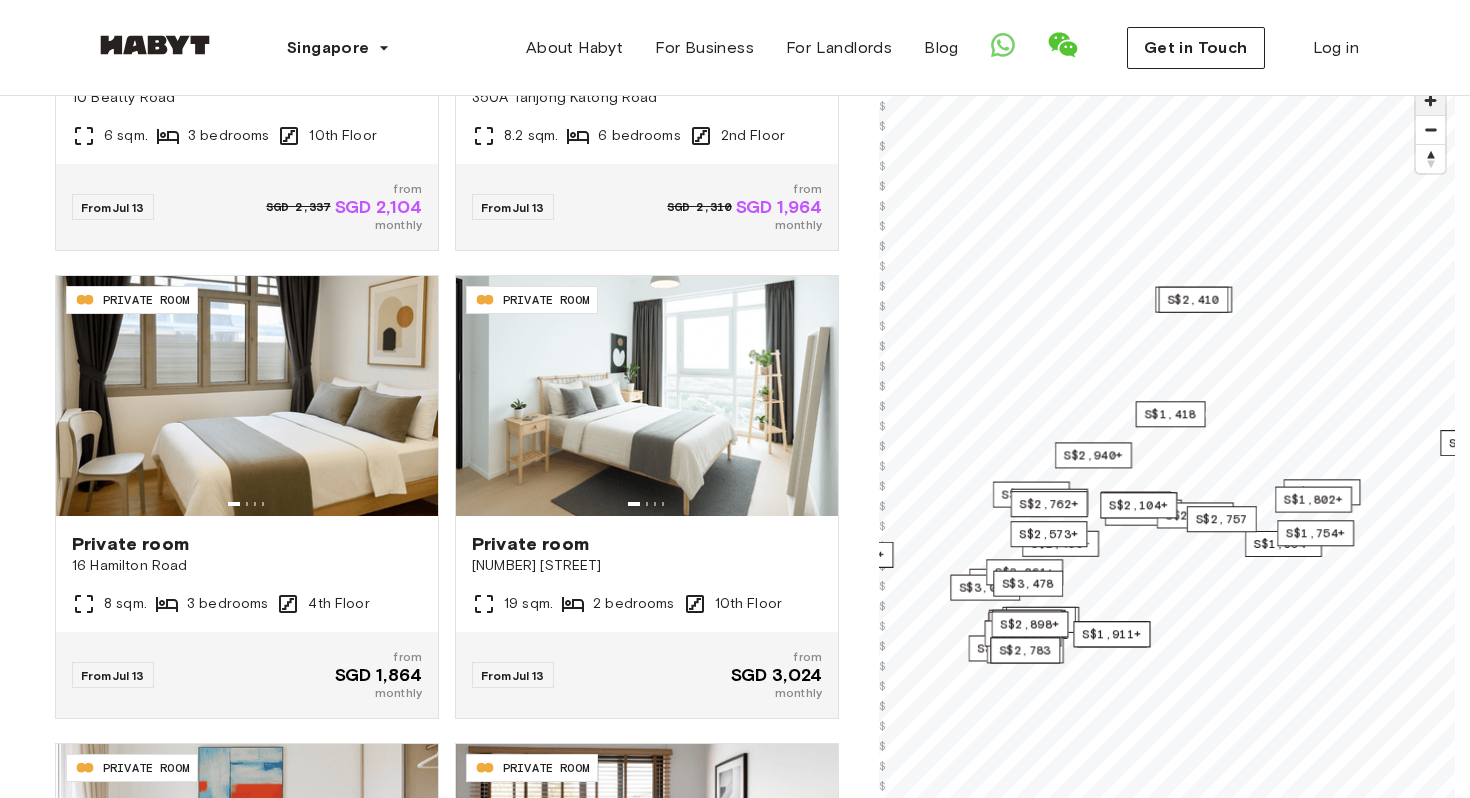 click at bounding box center (1430, 100) 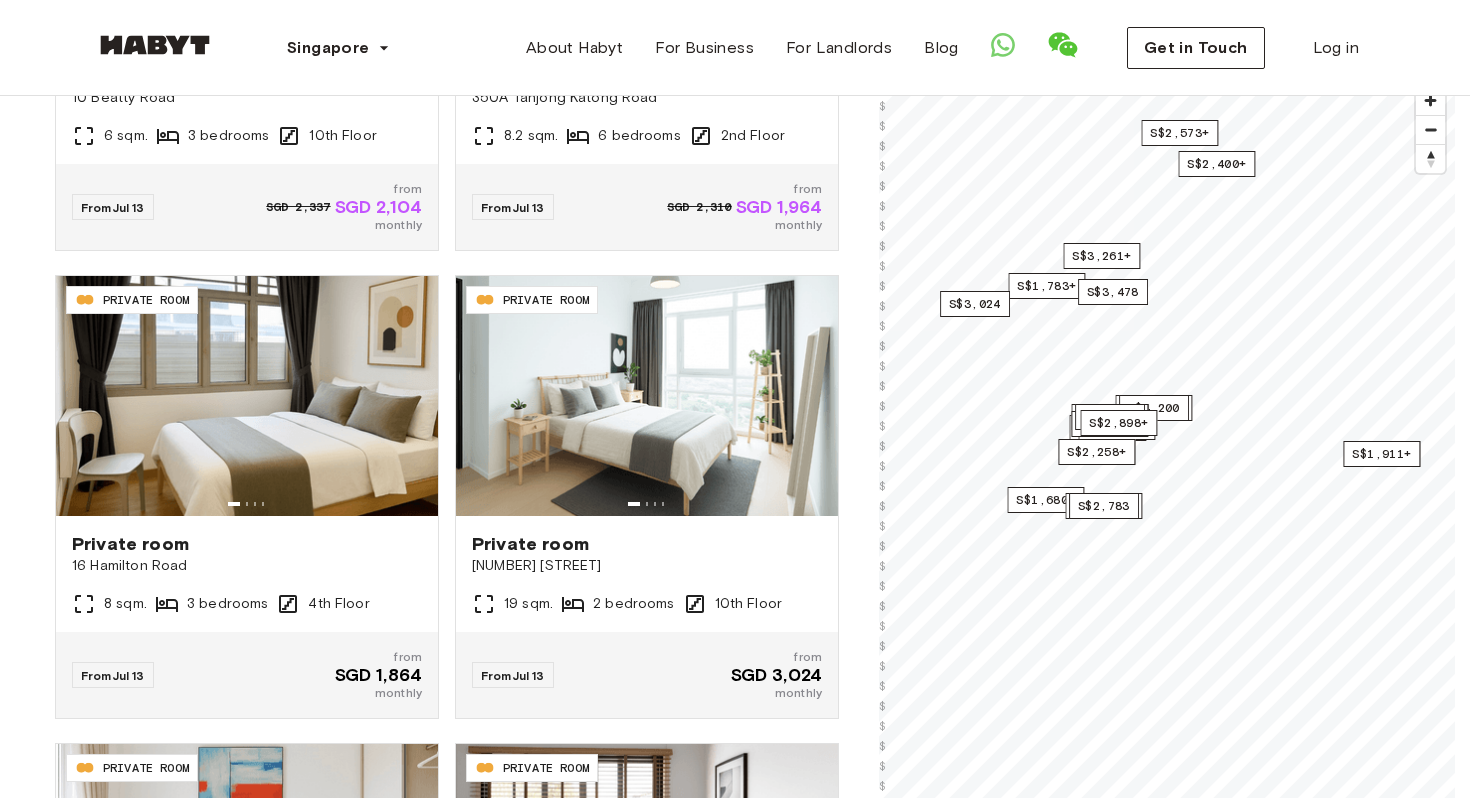 click on "Singapore Europe Amsterdam Berlin Frankfurt Hamburg Lisbon Madrid Milan Modena Paris Turin Munich Rotterdam Stuttgart Dusseldorf Cologne Zurich The Hague Graz Brussels Leipzig Asia Hong Kong Singapore Seoul Phuket Tokyo About Habyt For Business For Landlords Blog Get in Touch Log in" at bounding box center [735, 48] 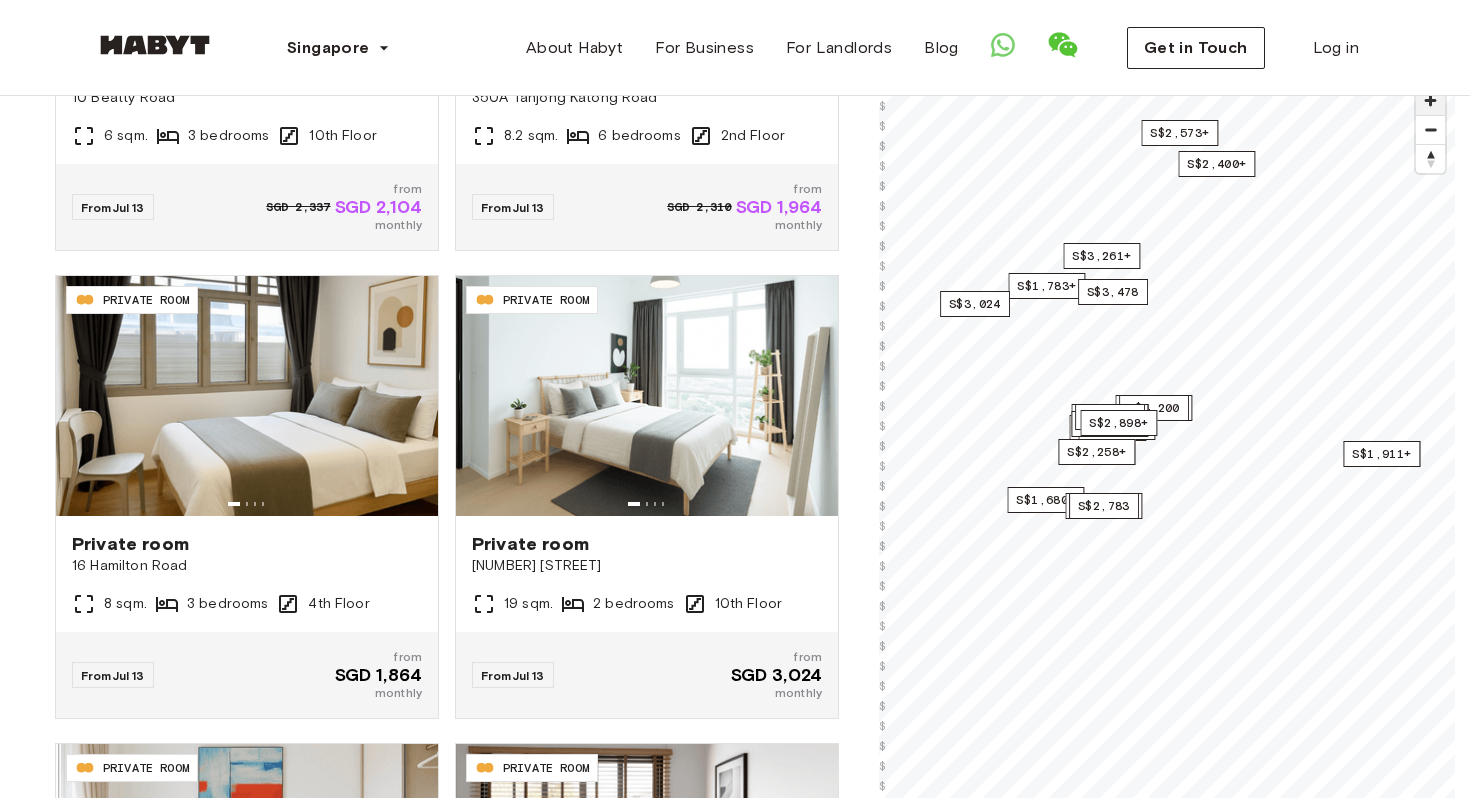 click at bounding box center (1430, 100) 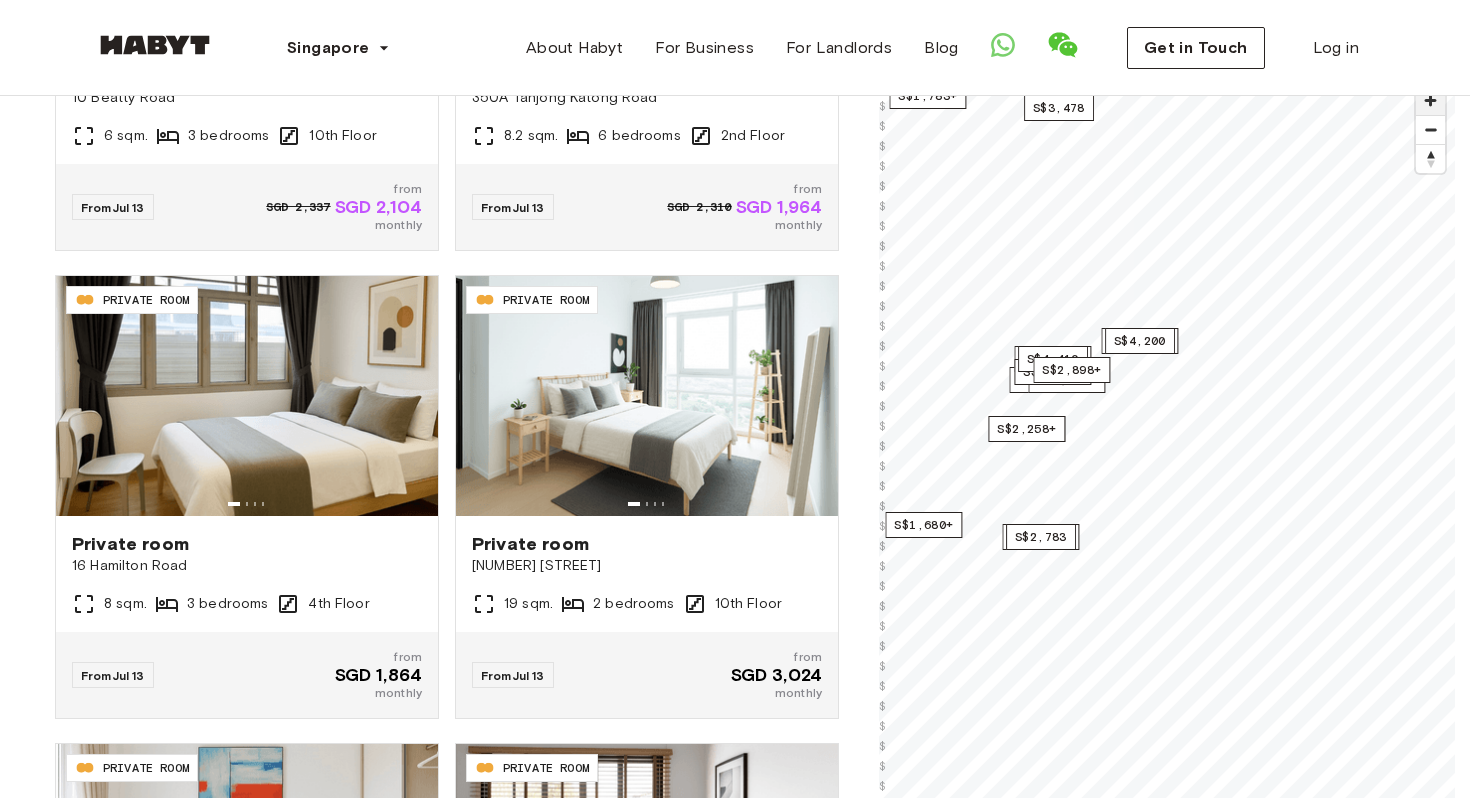 click at bounding box center [1430, 100] 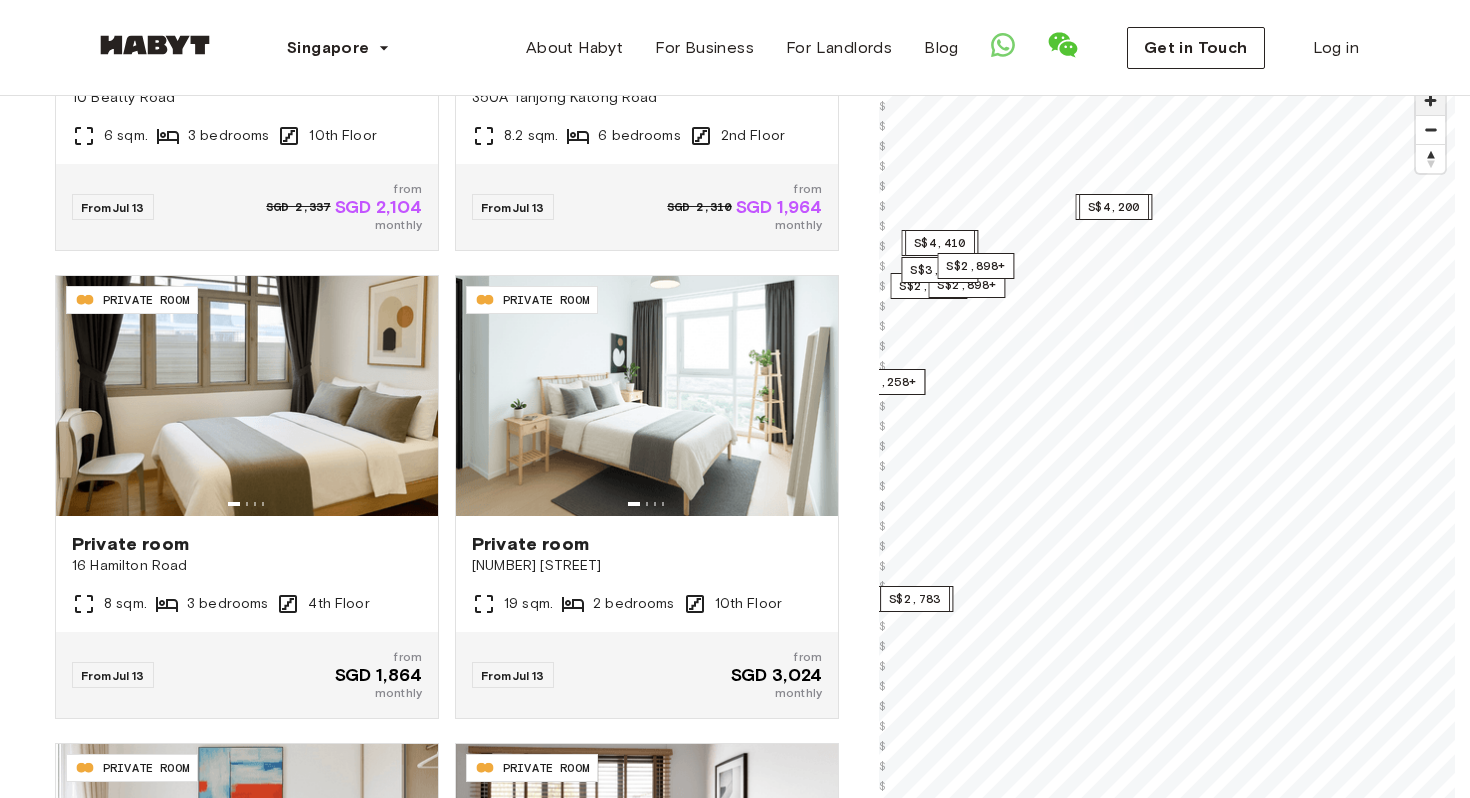 click at bounding box center [1430, 100] 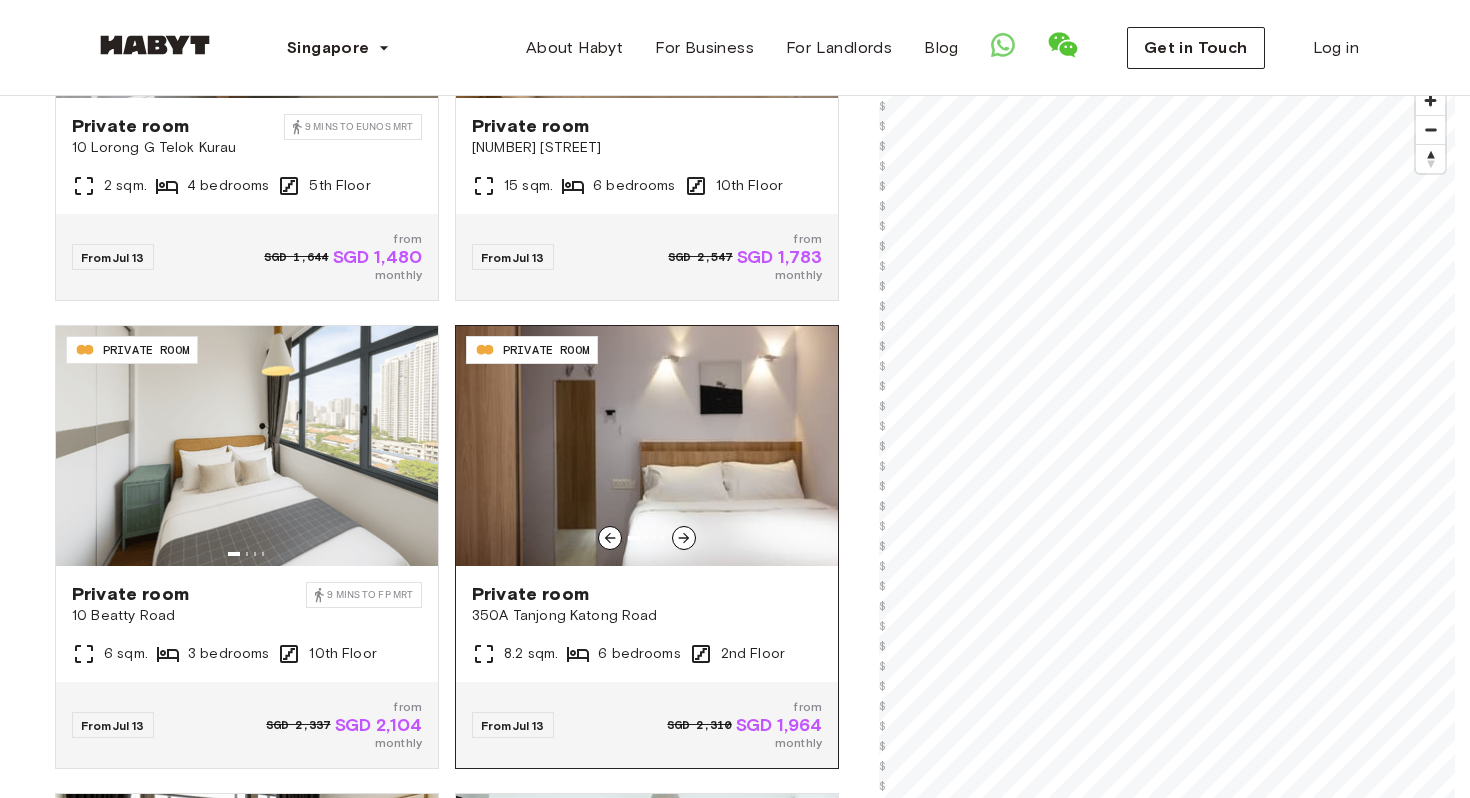 scroll, scrollTop: 0, scrollLeft: 0, axis: both 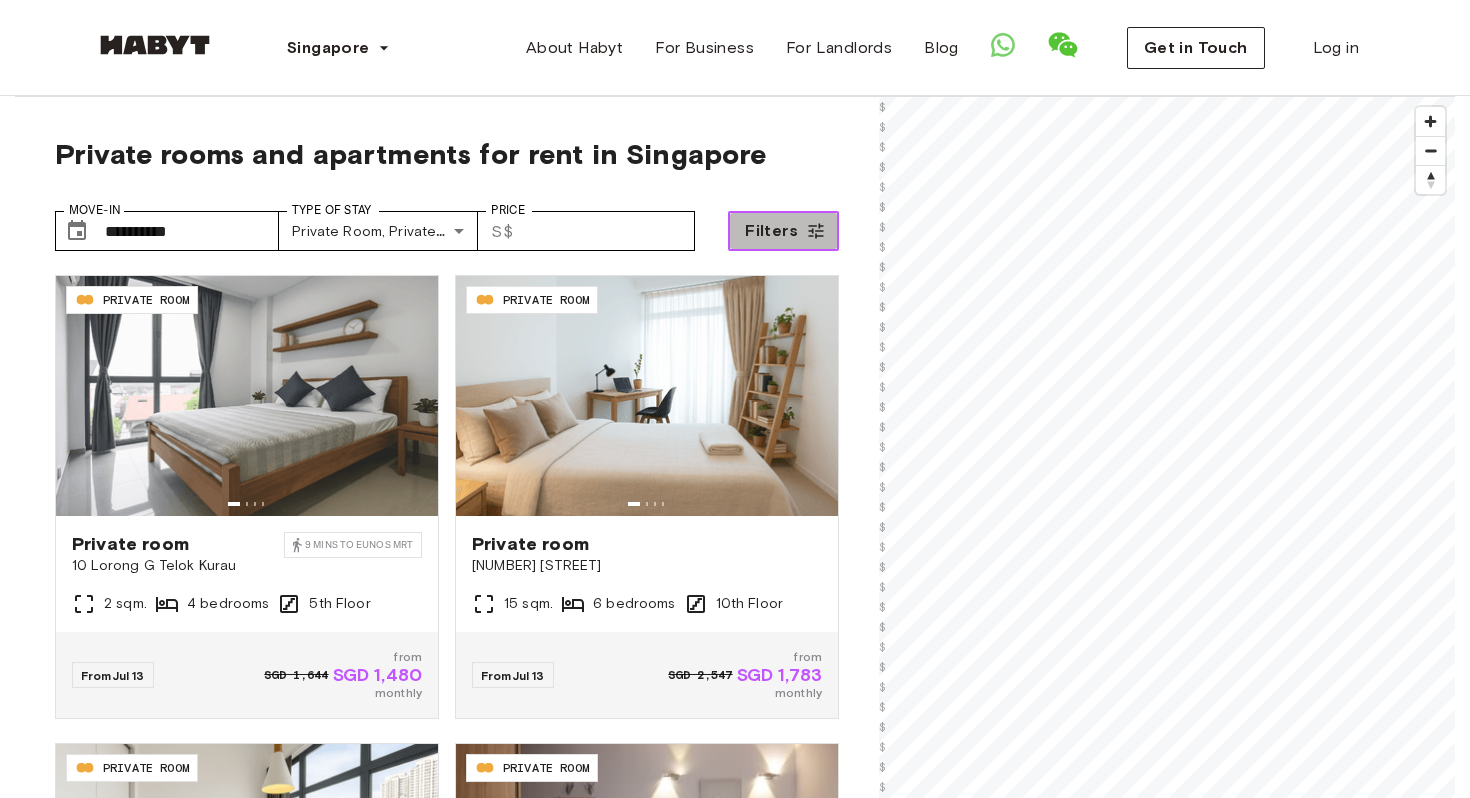 click 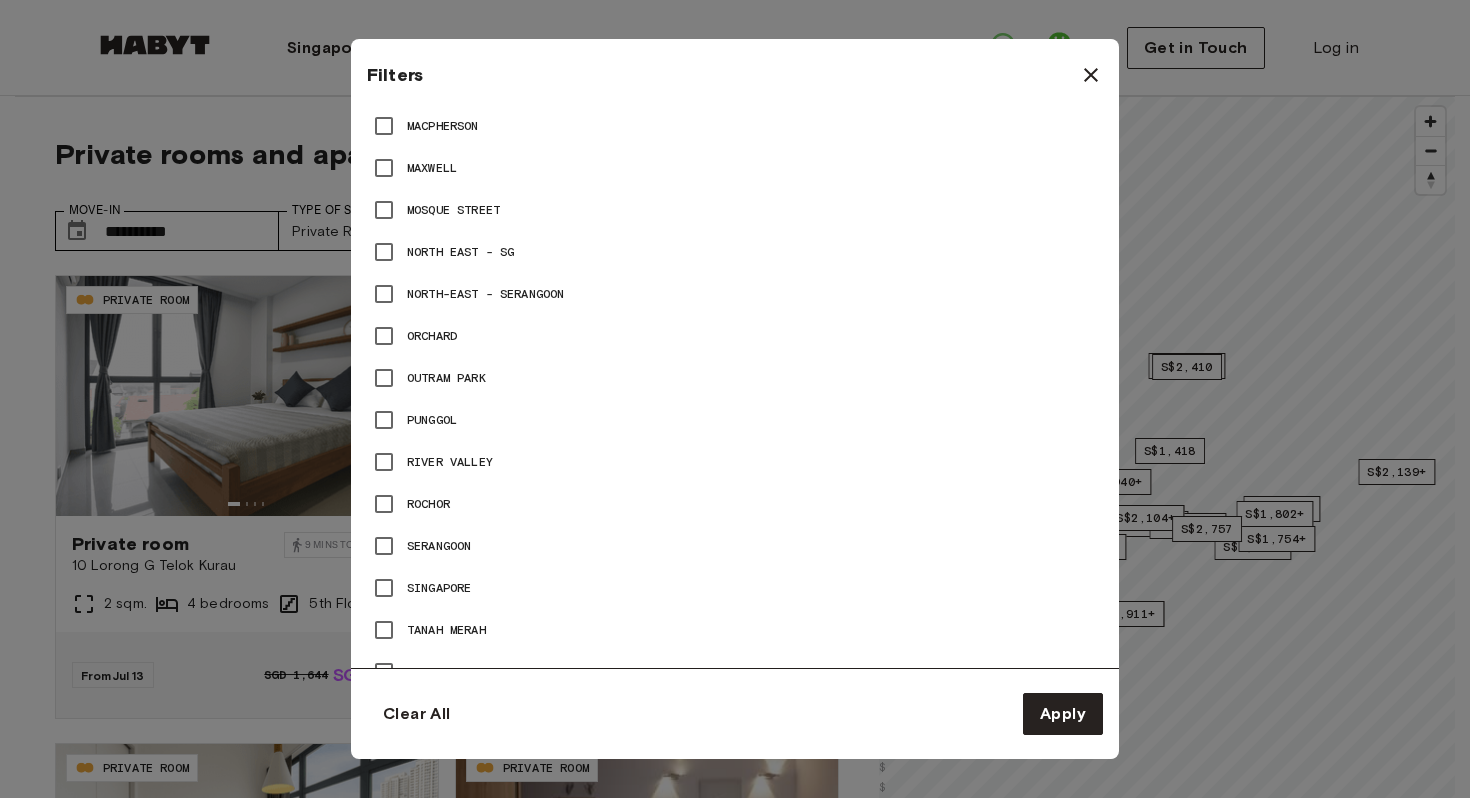 scroll, scrollTop: 2526, scrollLeft: 0, axis: vertical 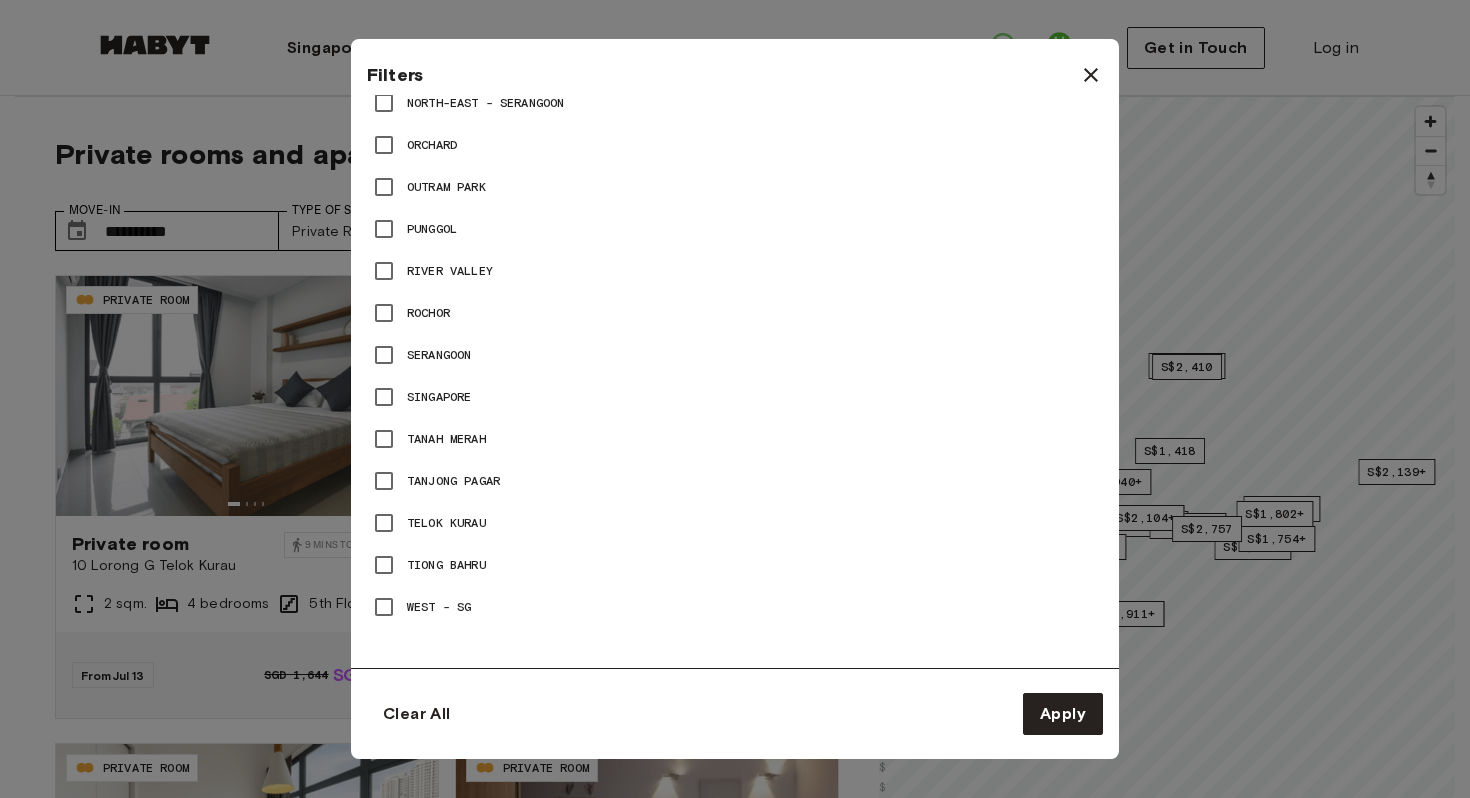 click at bounding box center [735, 399] 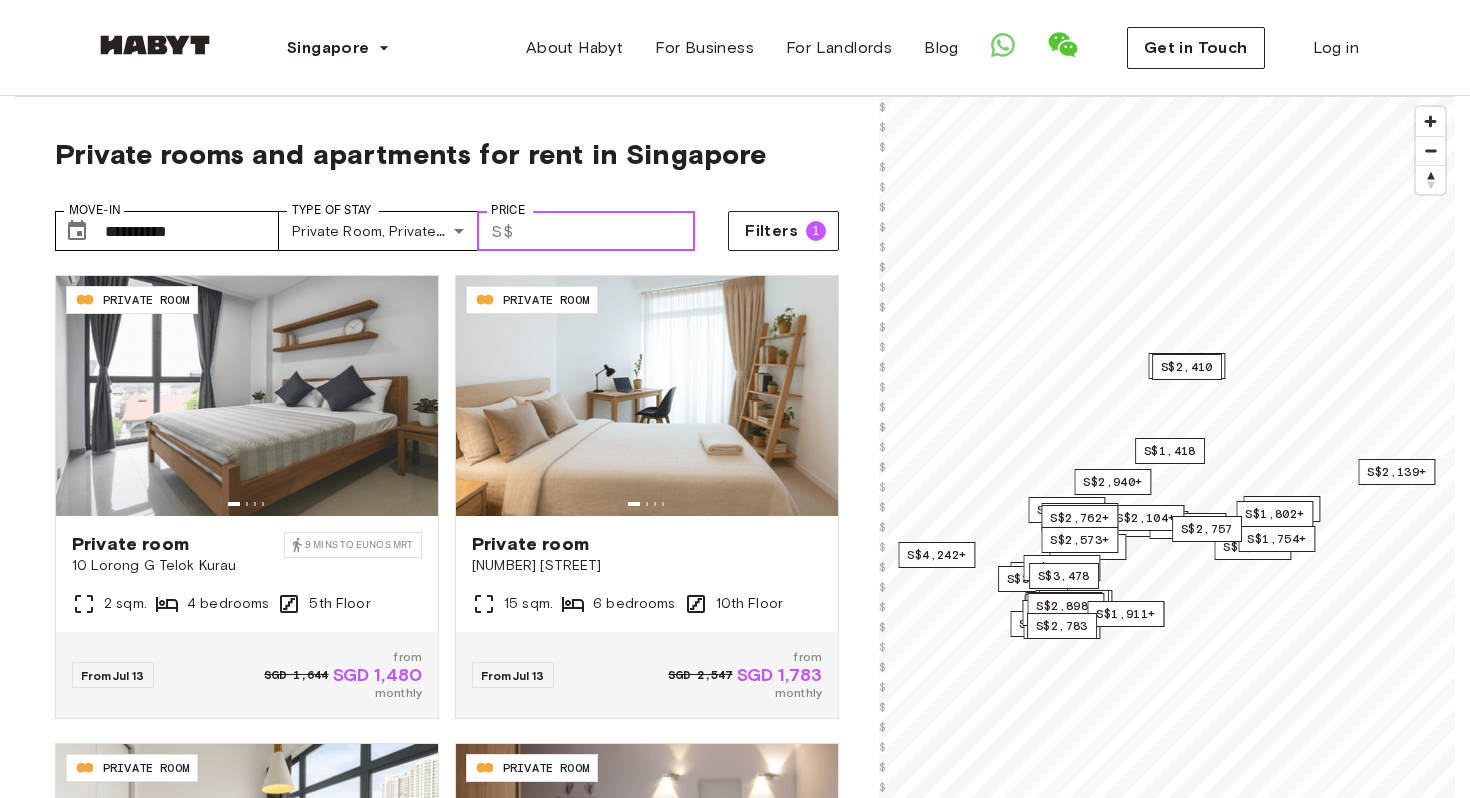 click on "Price" at bounding box center [608, 231] 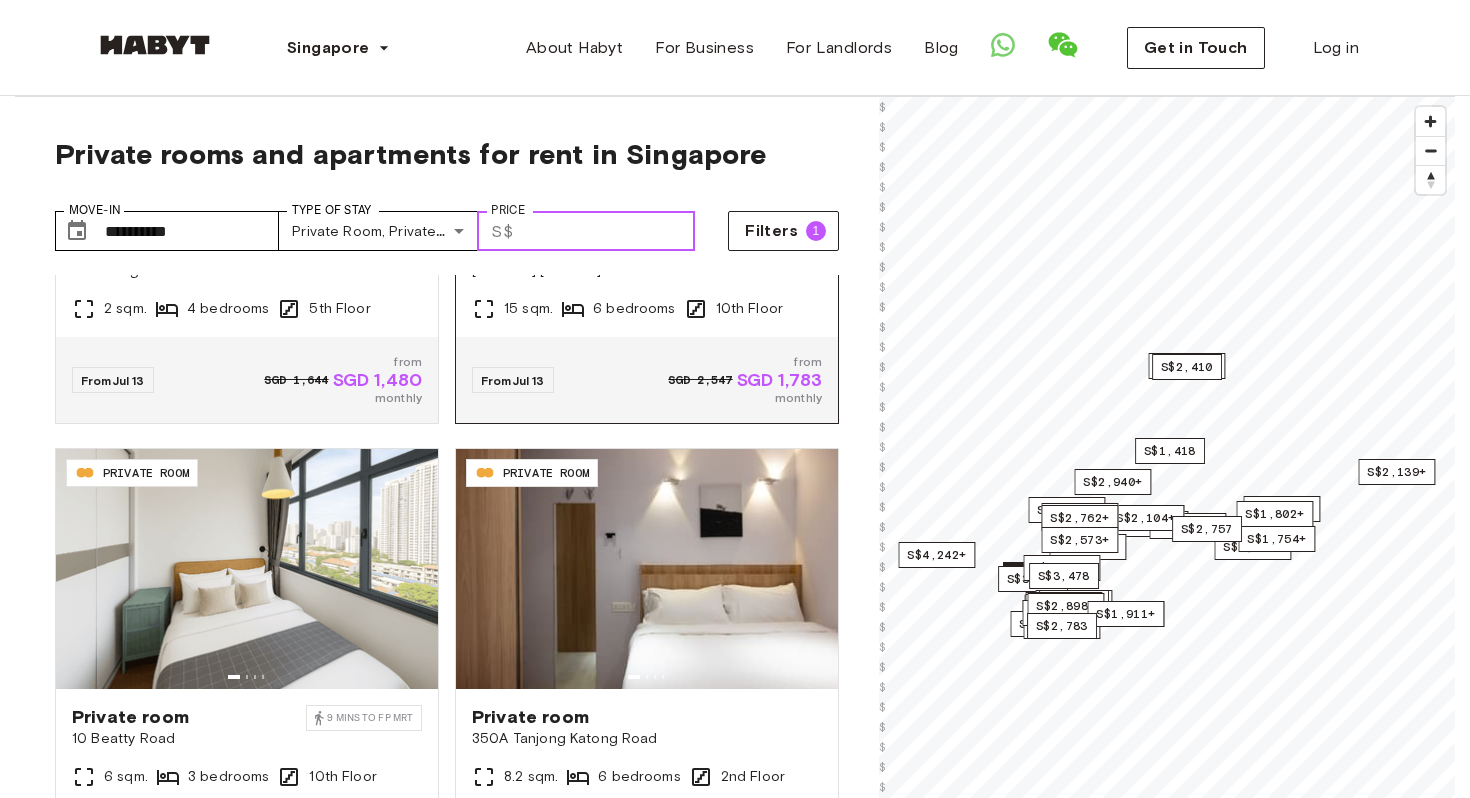 scroll, scrollTop: 756, scrollLeft: 0, axis: vertical 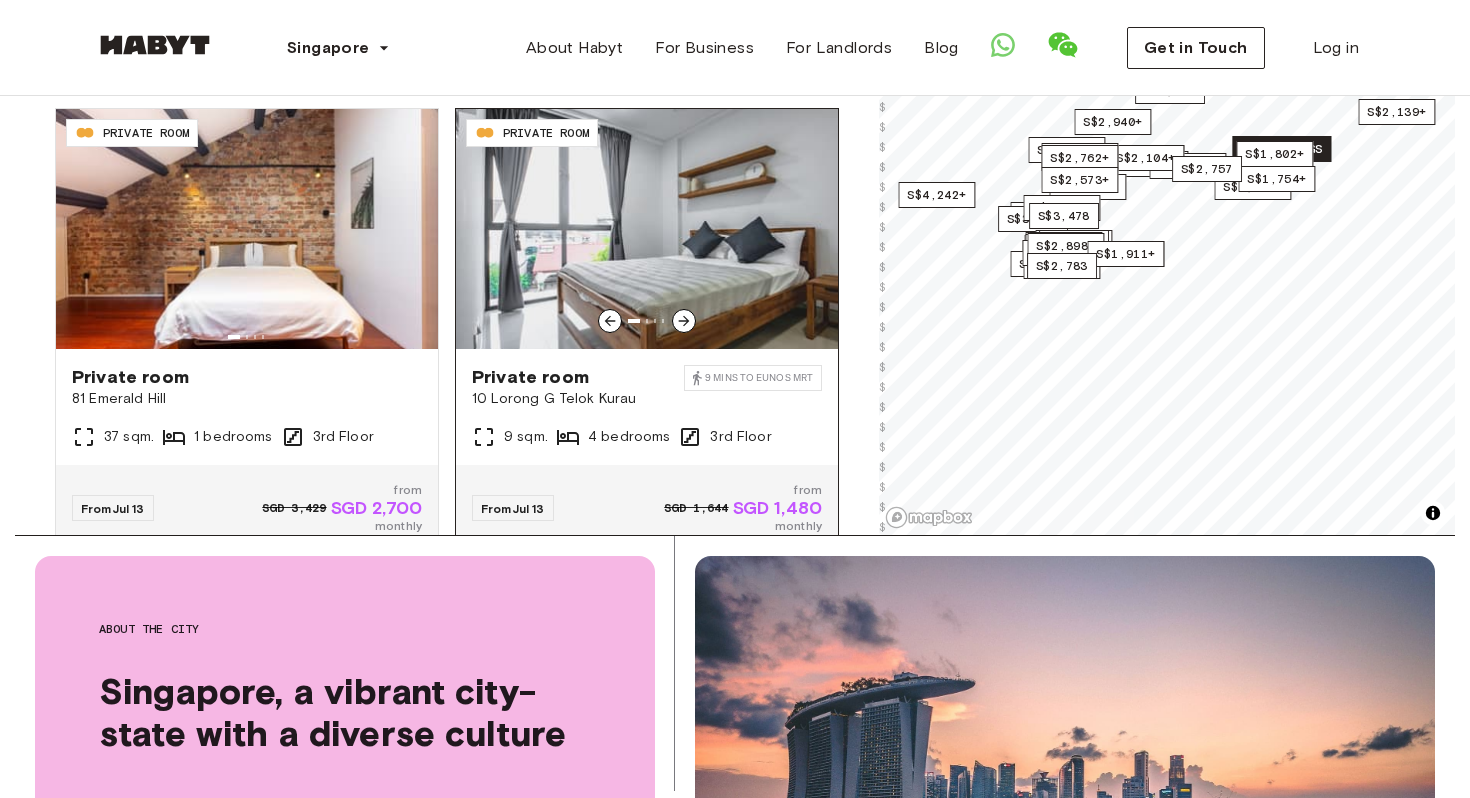 click 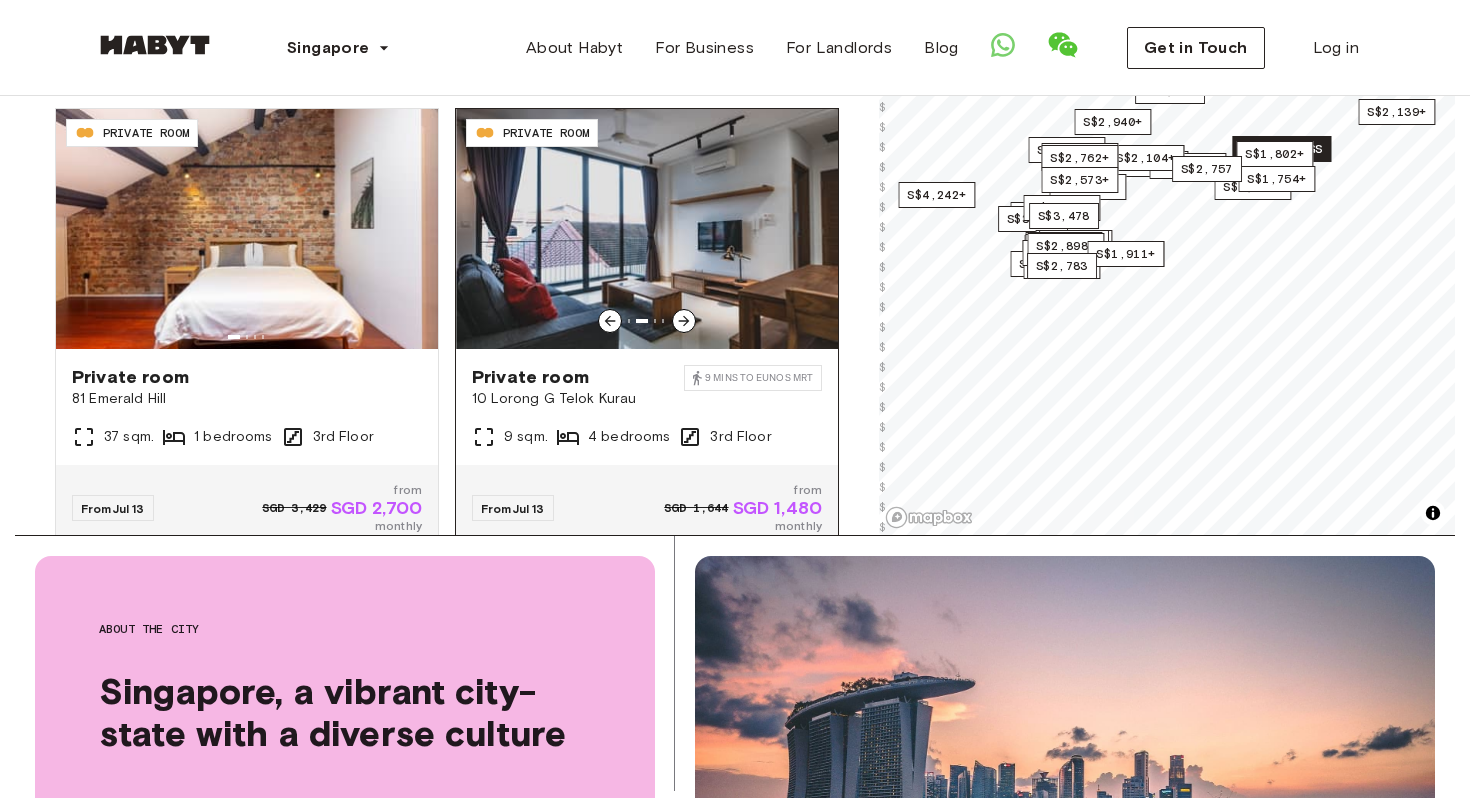 click 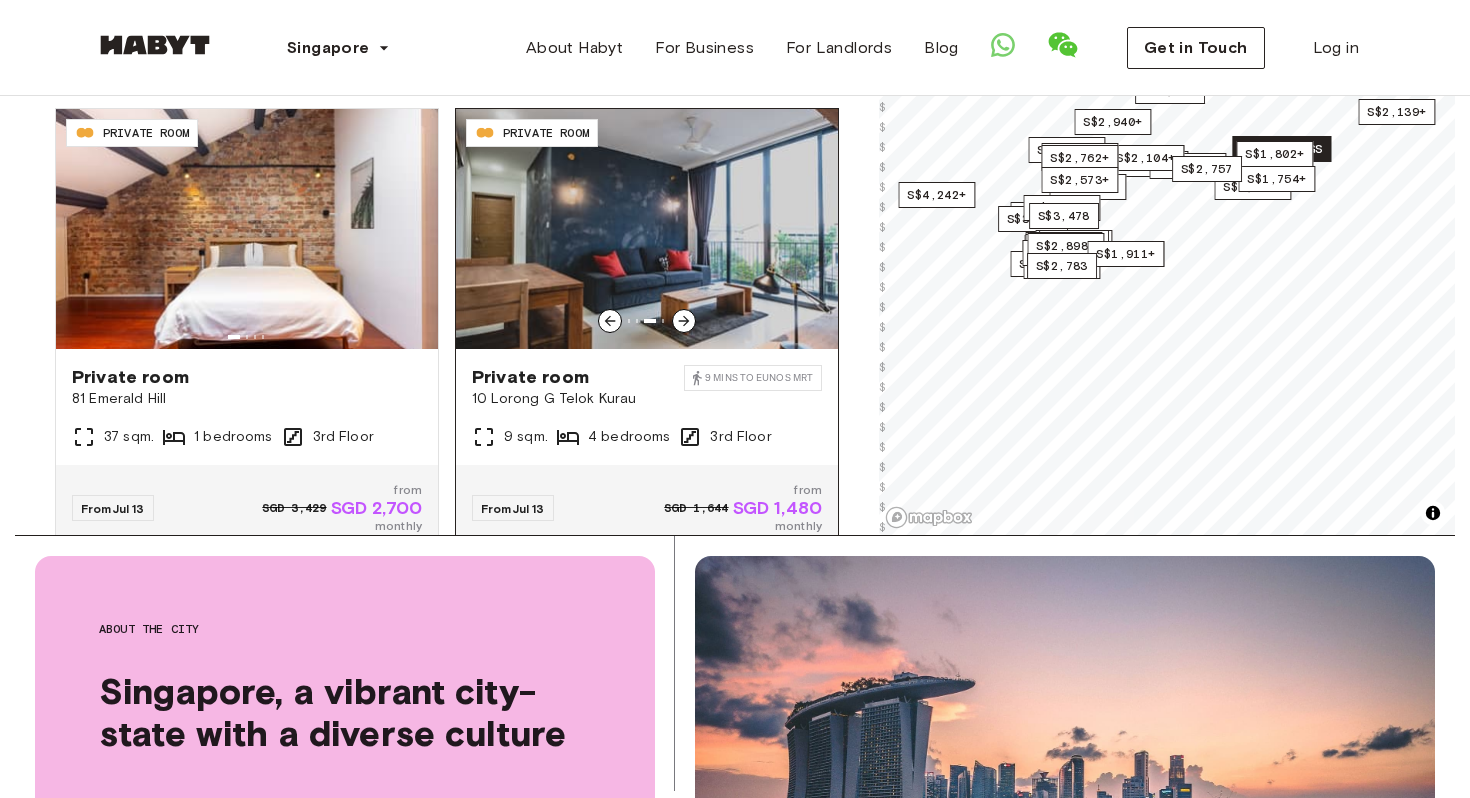 click 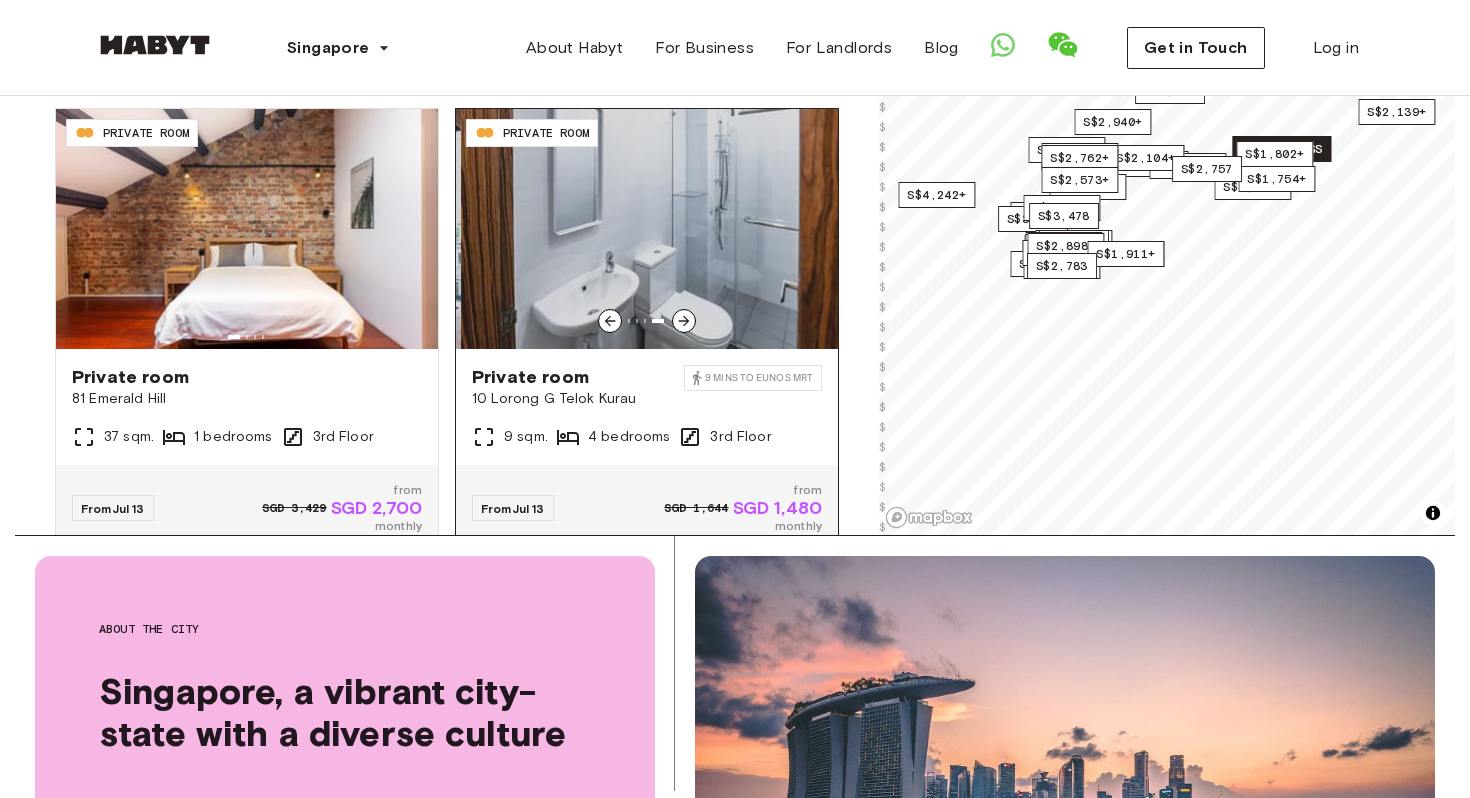 click 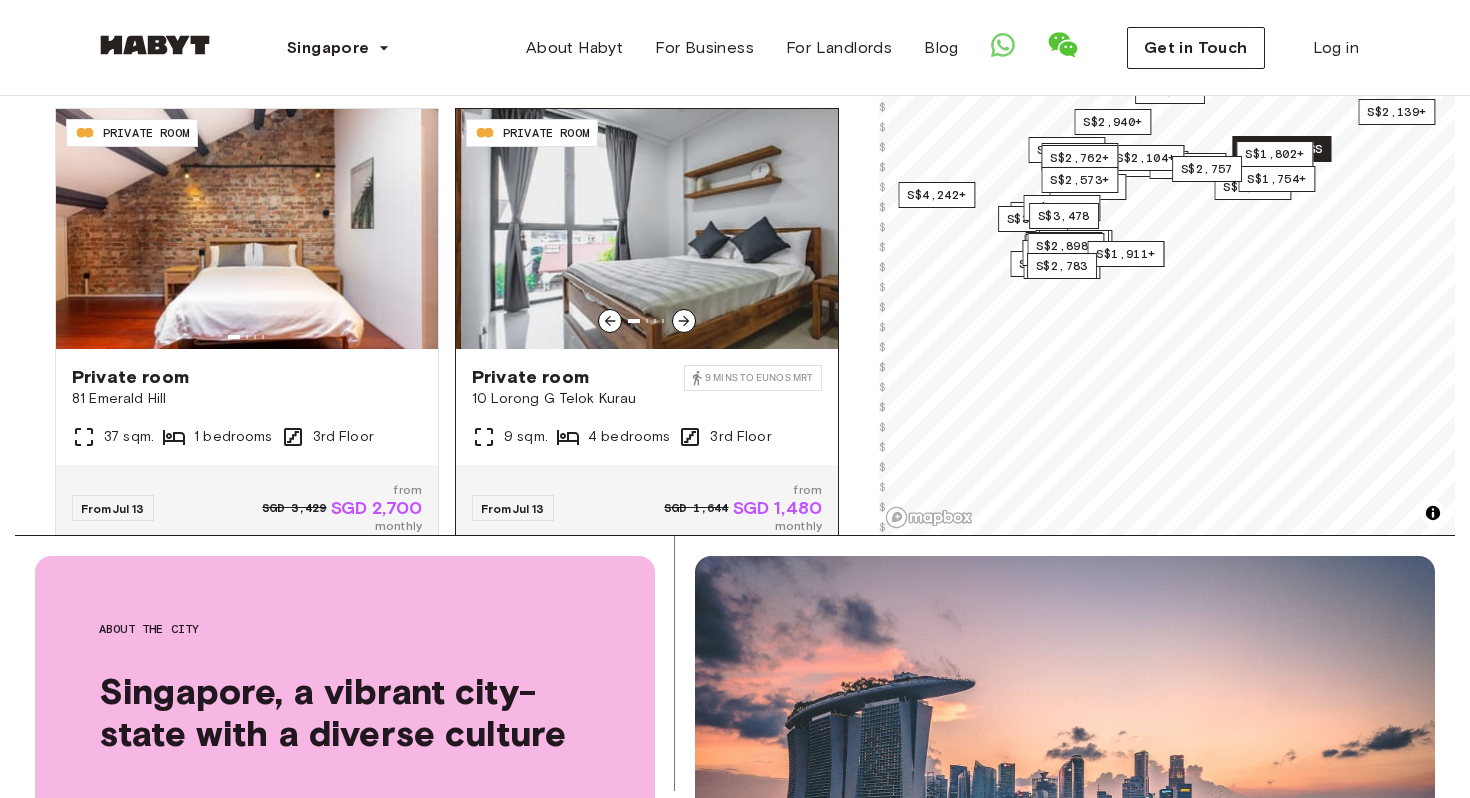 click 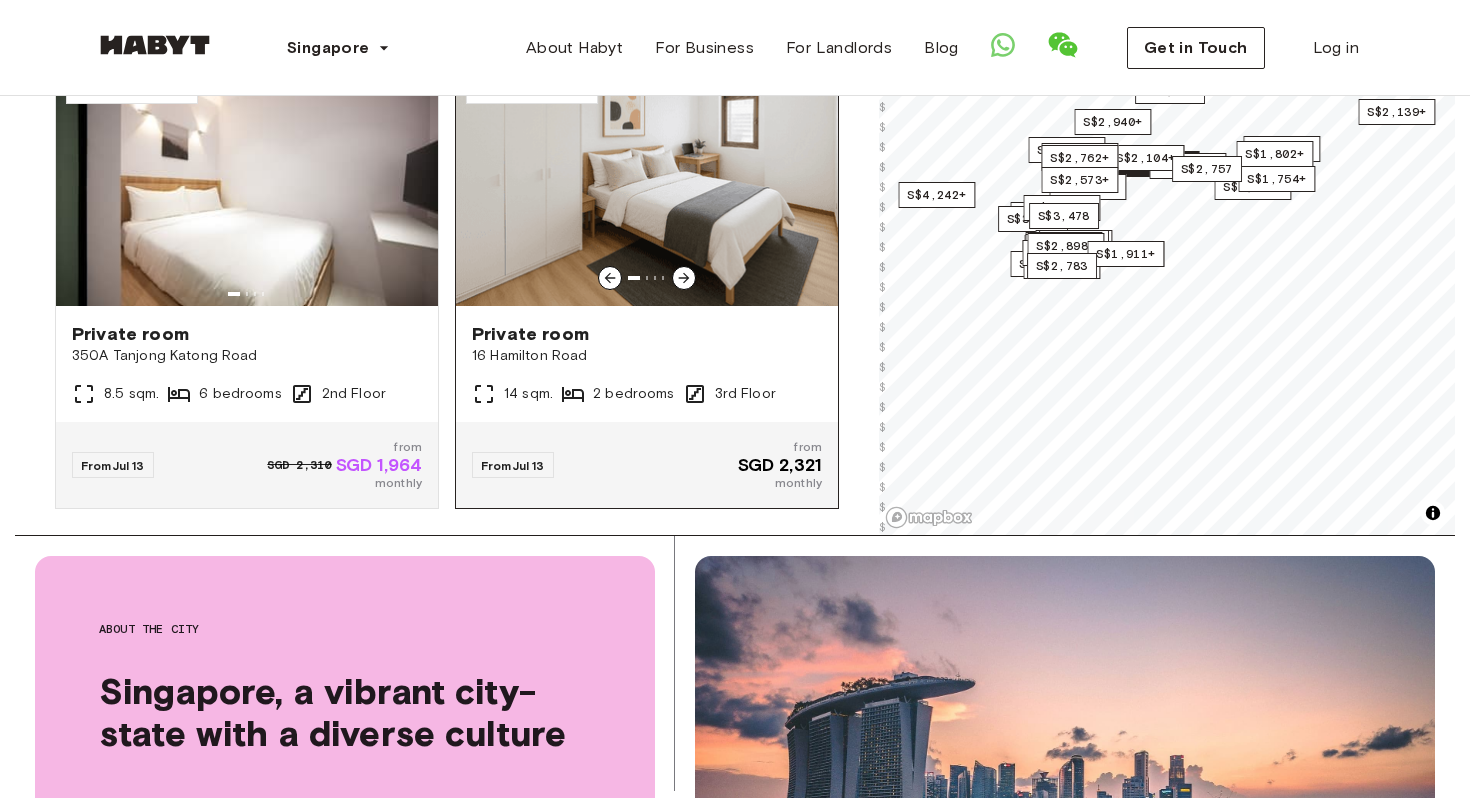 scroll, scrollTop: 3972, scrollLeft: 0, axis: vertical 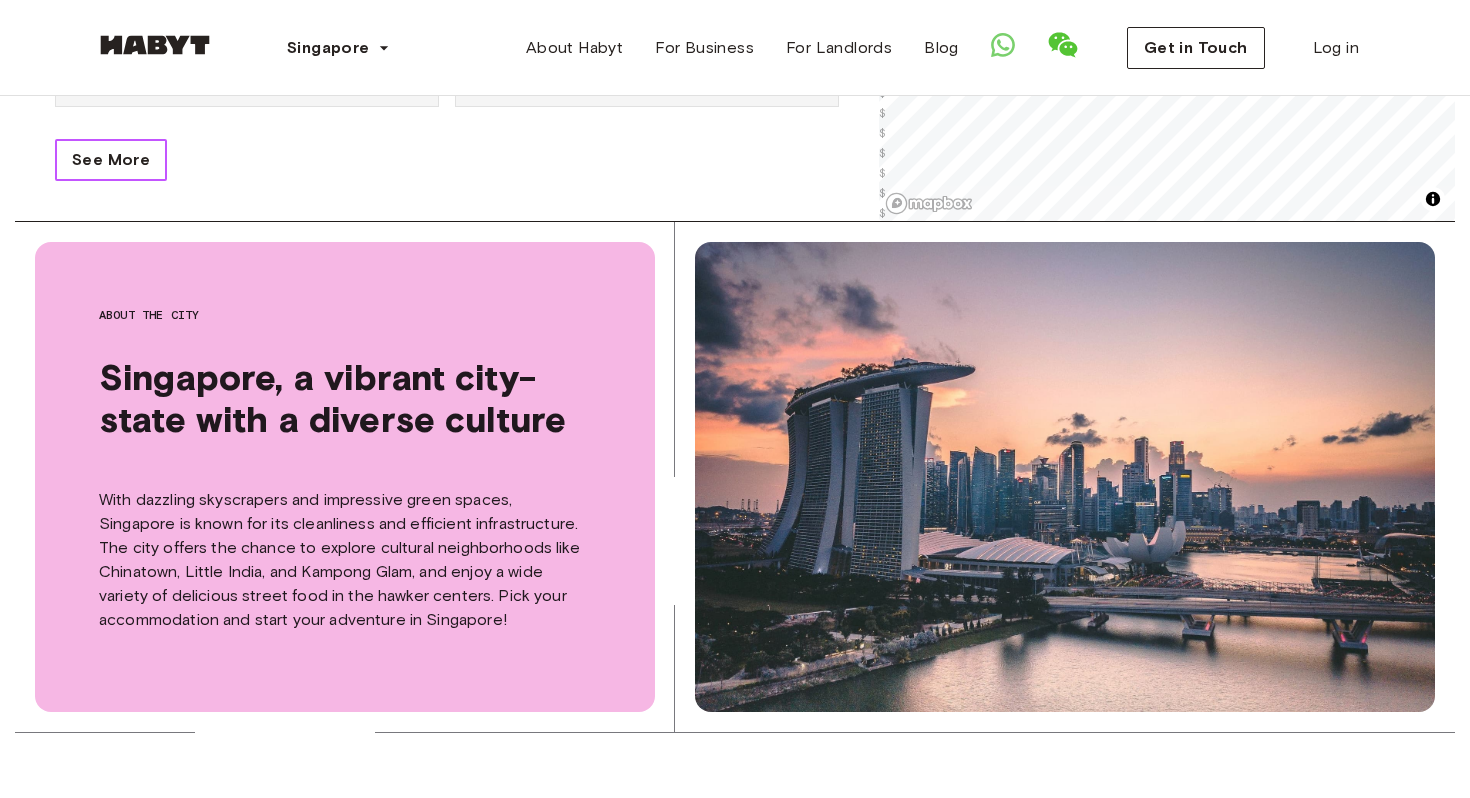 click on "See More" at bounding box center (111, 160) 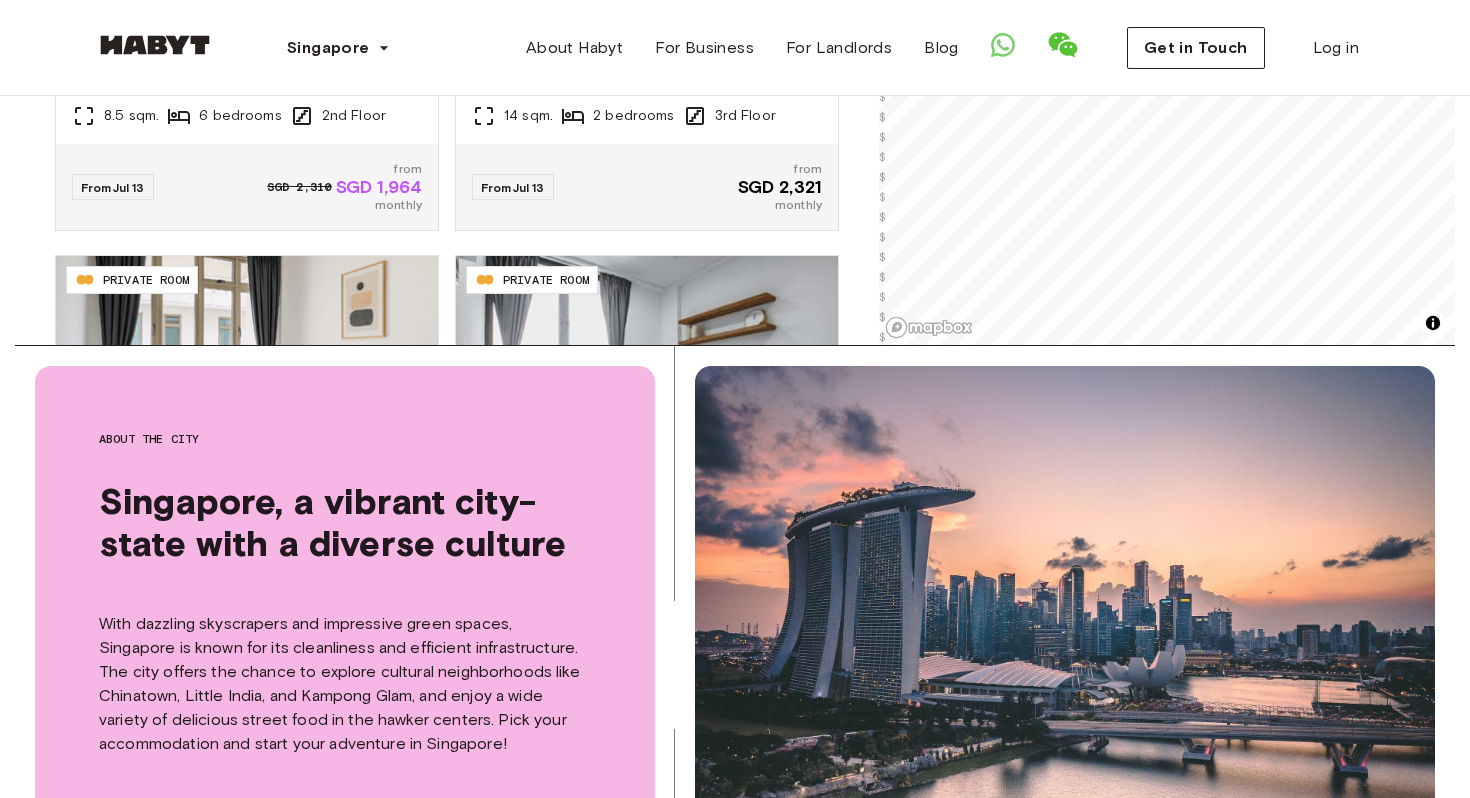 scroll, scrollTop: 547, scrollLeft: 0, axis: vertical 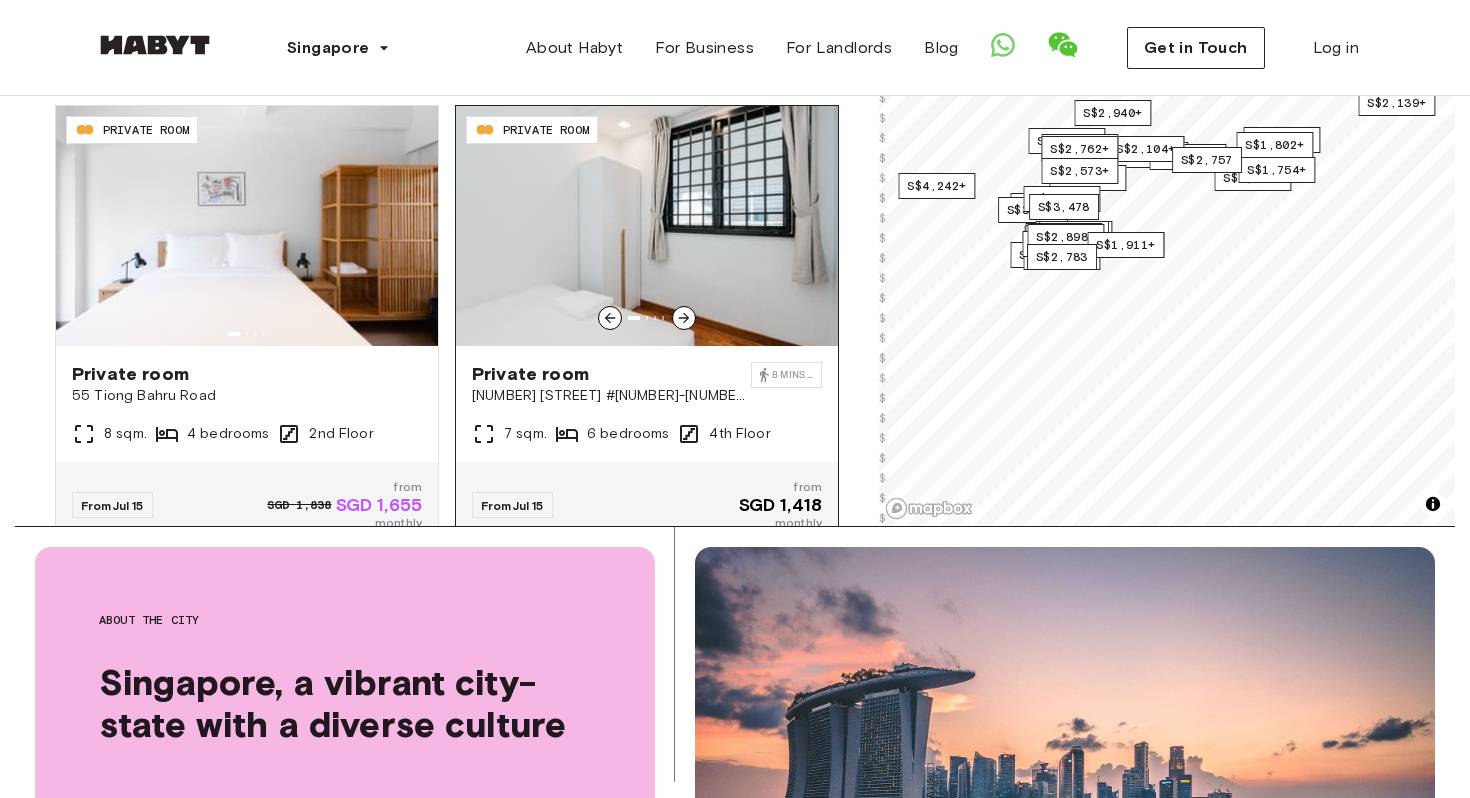 click 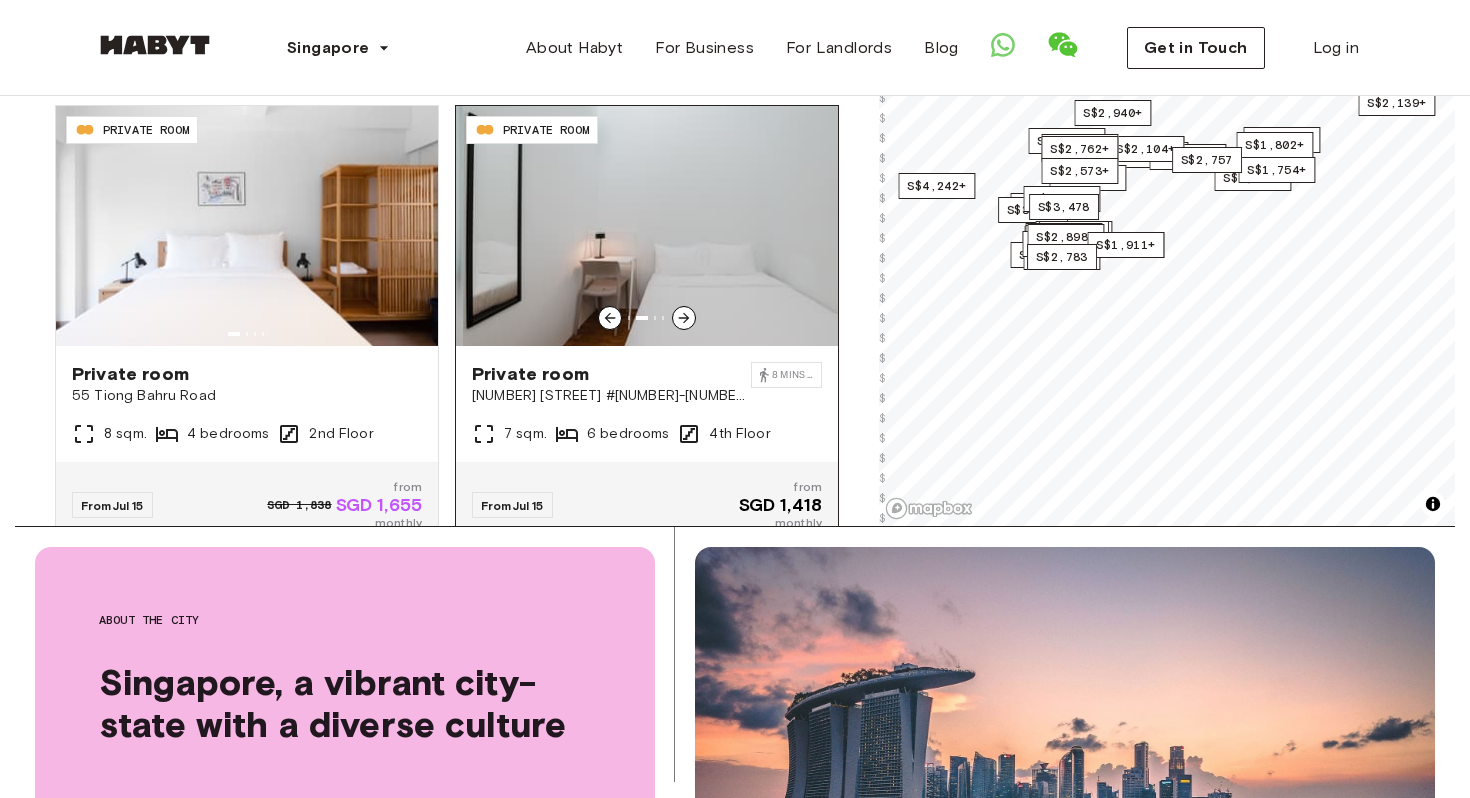 click 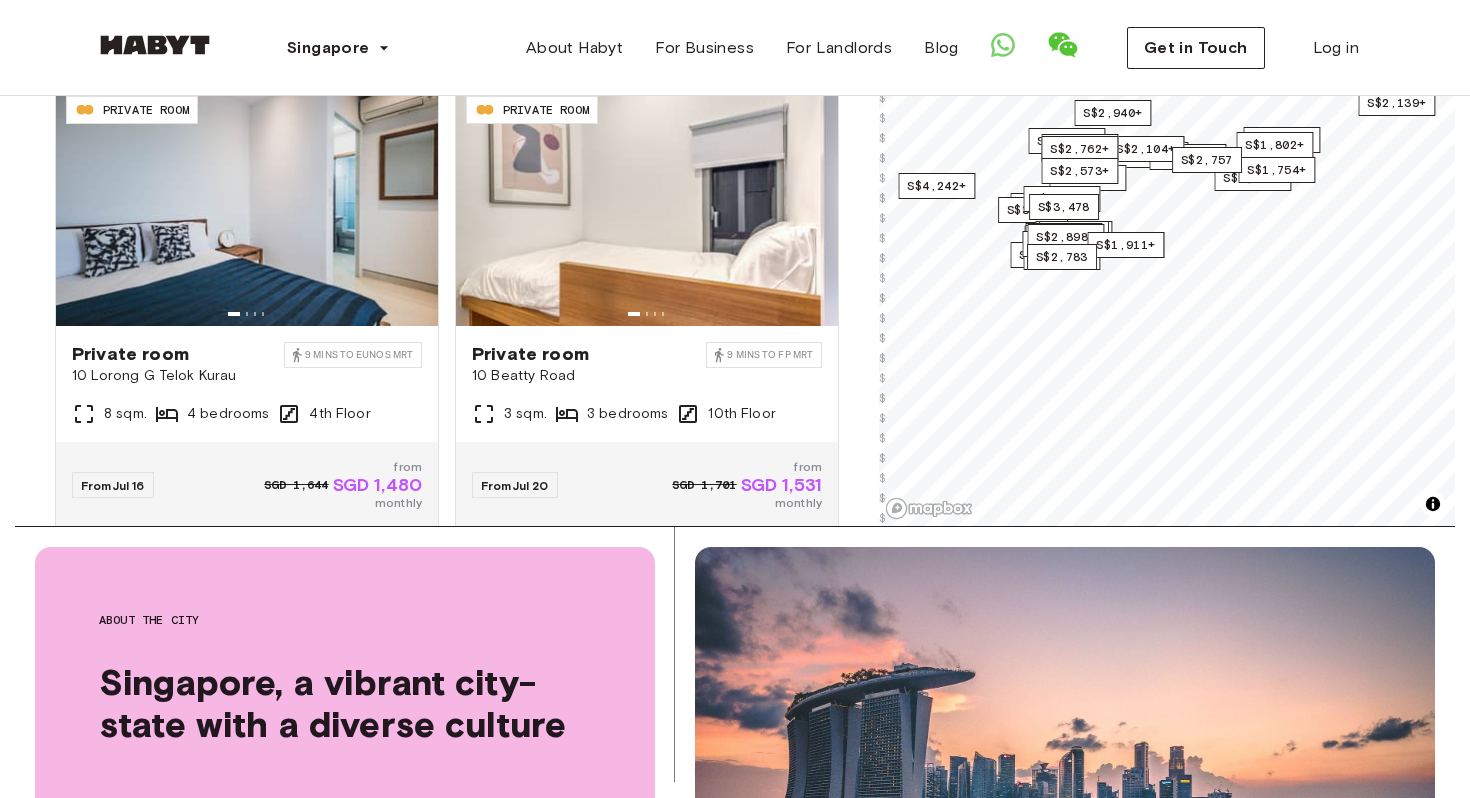 scroll, scrollTop: 6214, scrollLeft: 0, axis: vertical 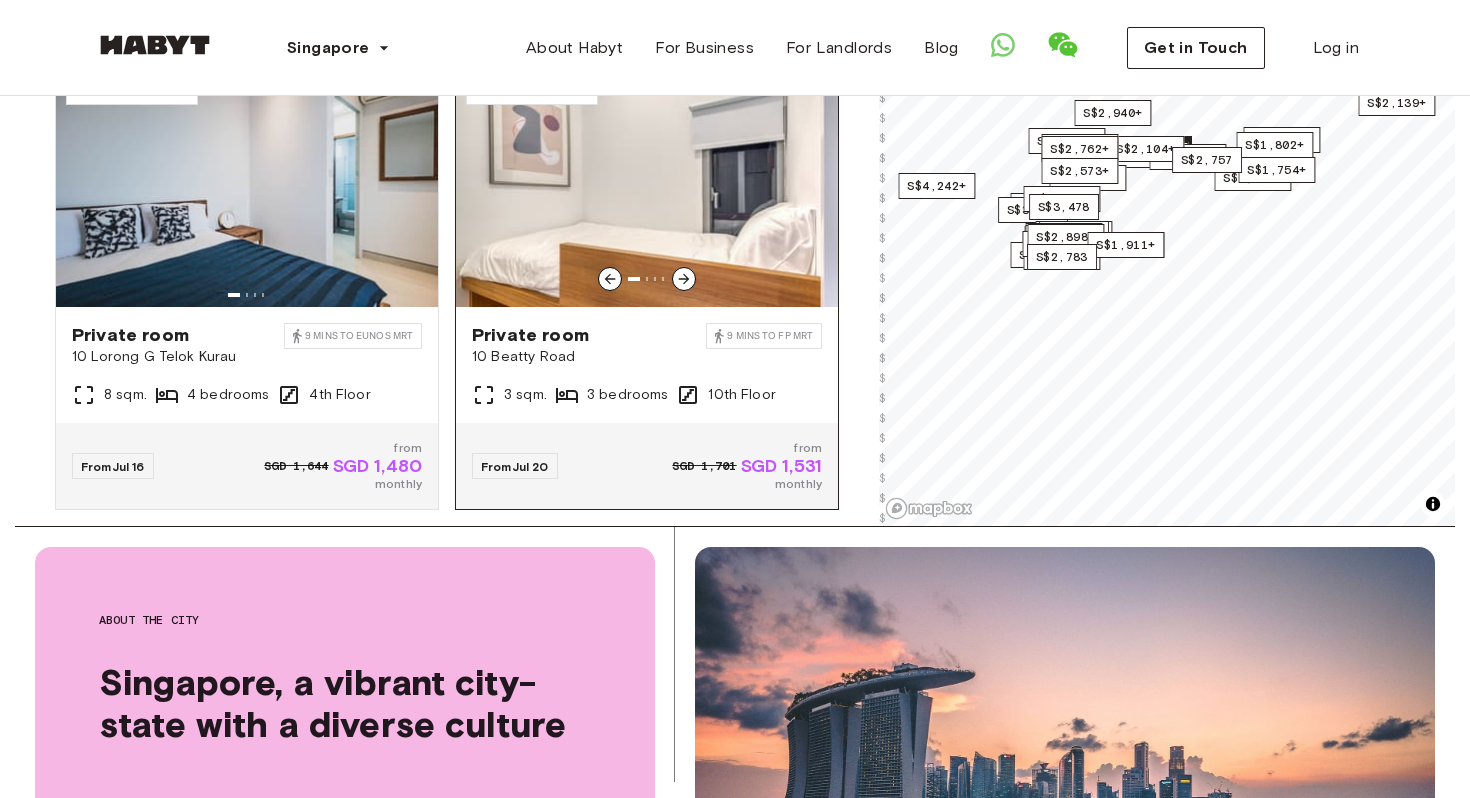 click 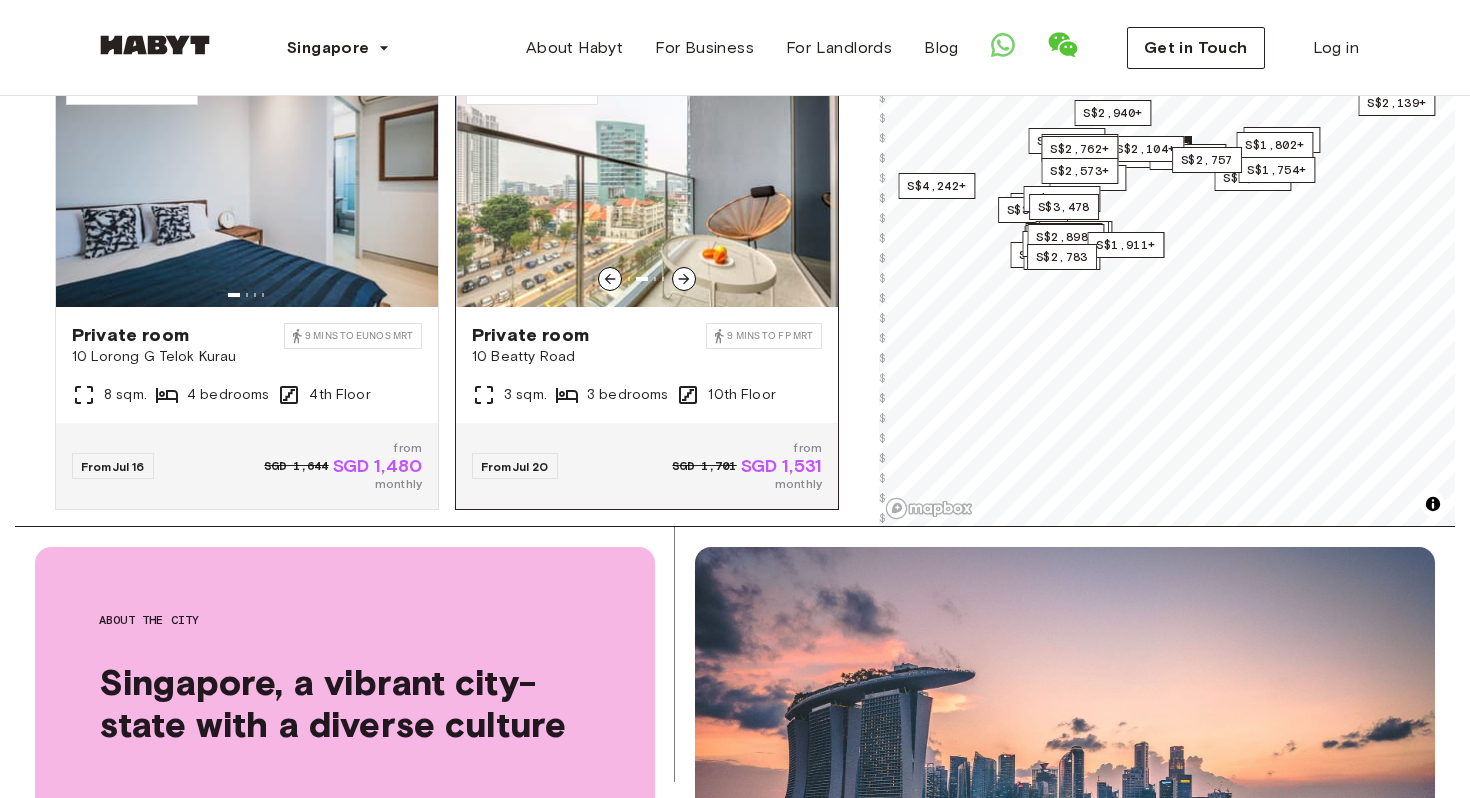 click 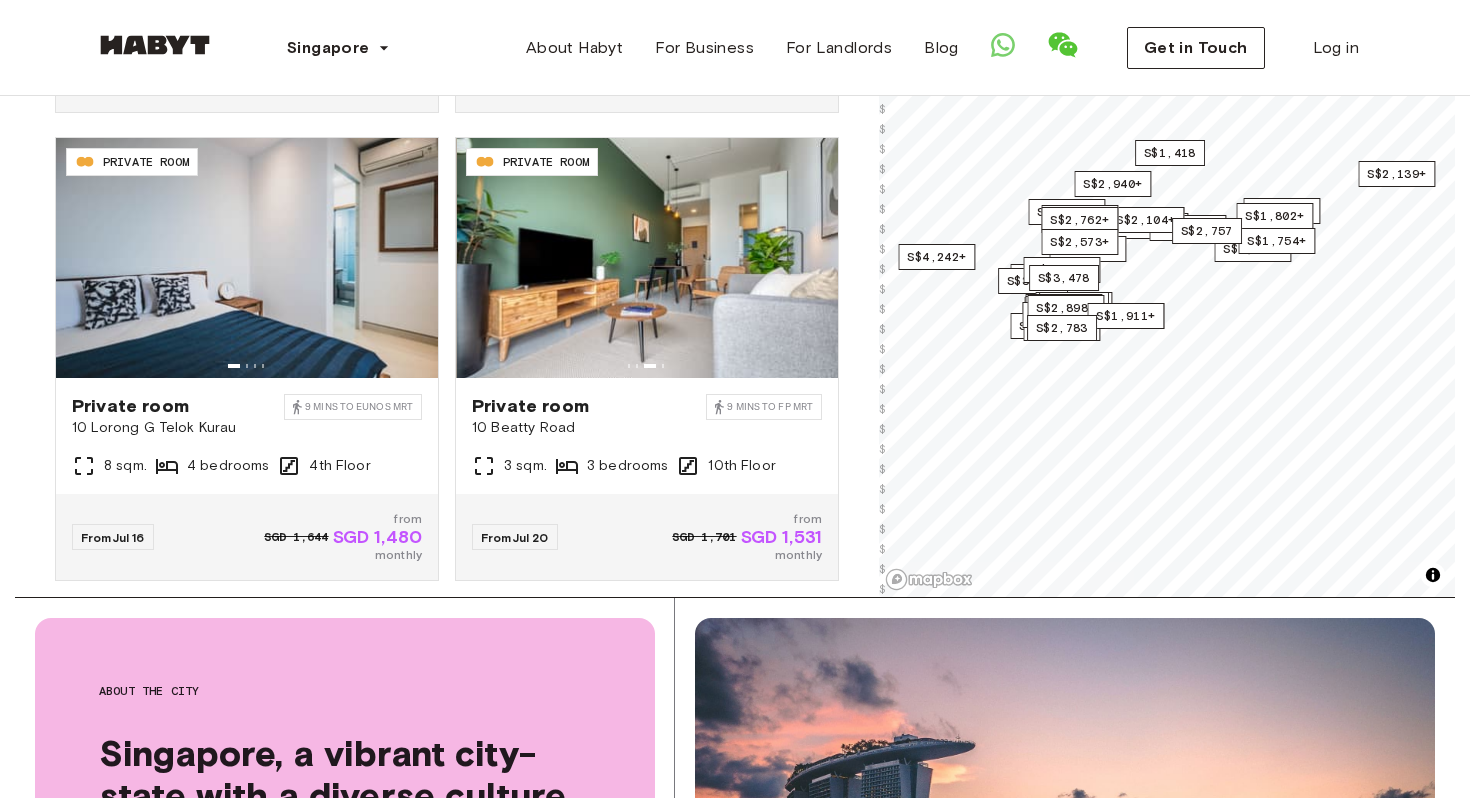 scroll, scrollTop: 464, scrollLeft: 0, axis: vertical 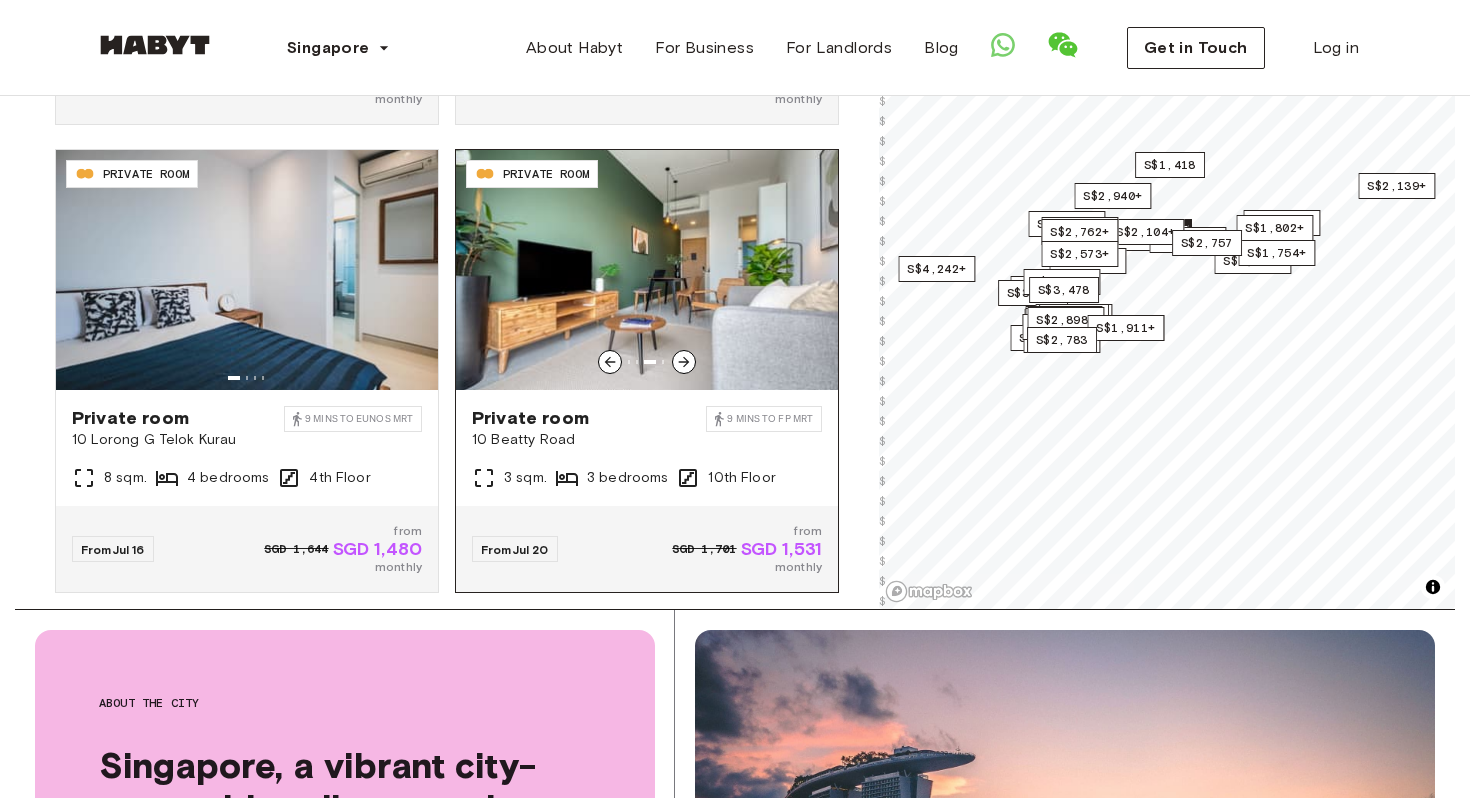 click at bounding box center [684, 362] 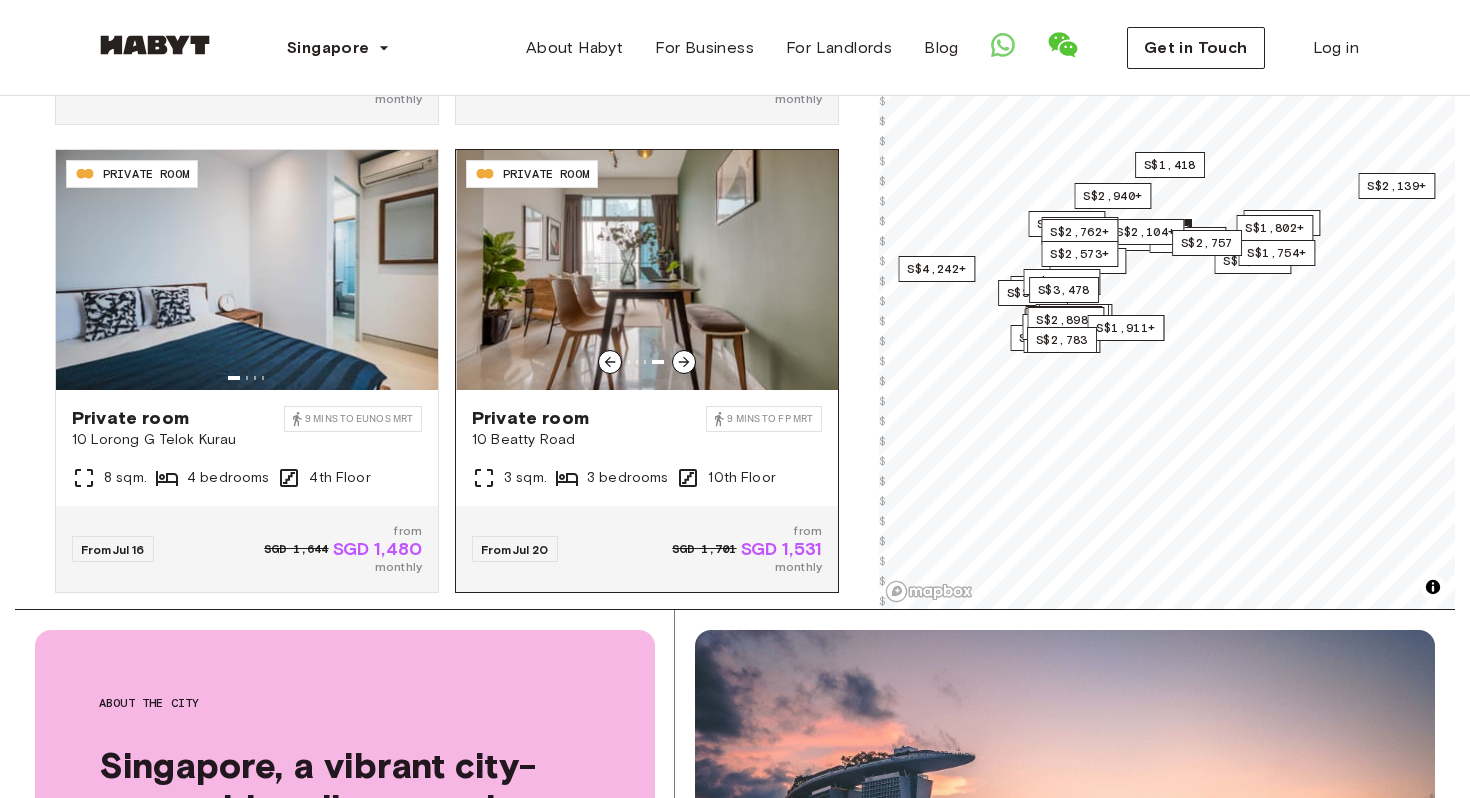 click at bounding box center [684, 362] 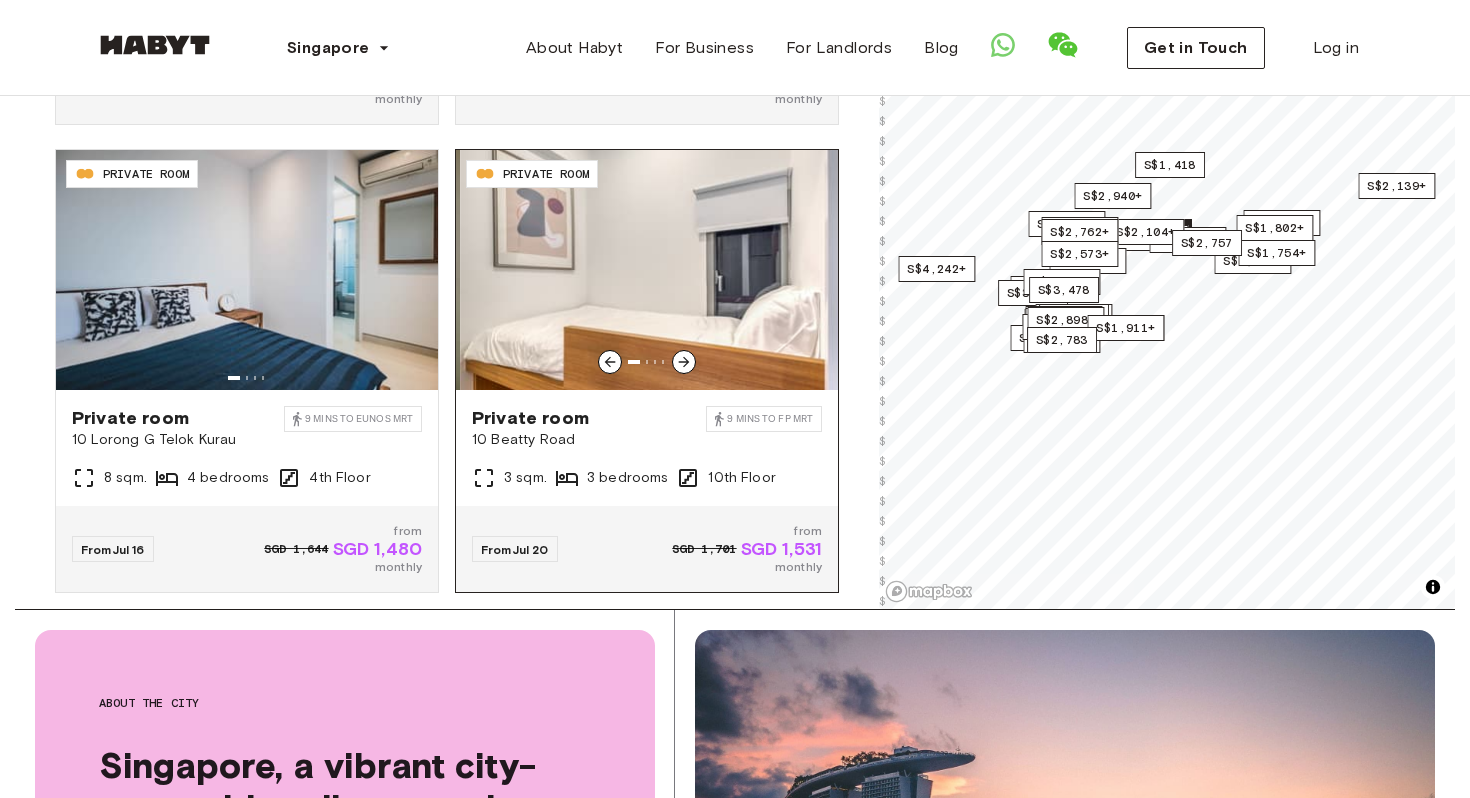 click at bounding box center [684, 362] 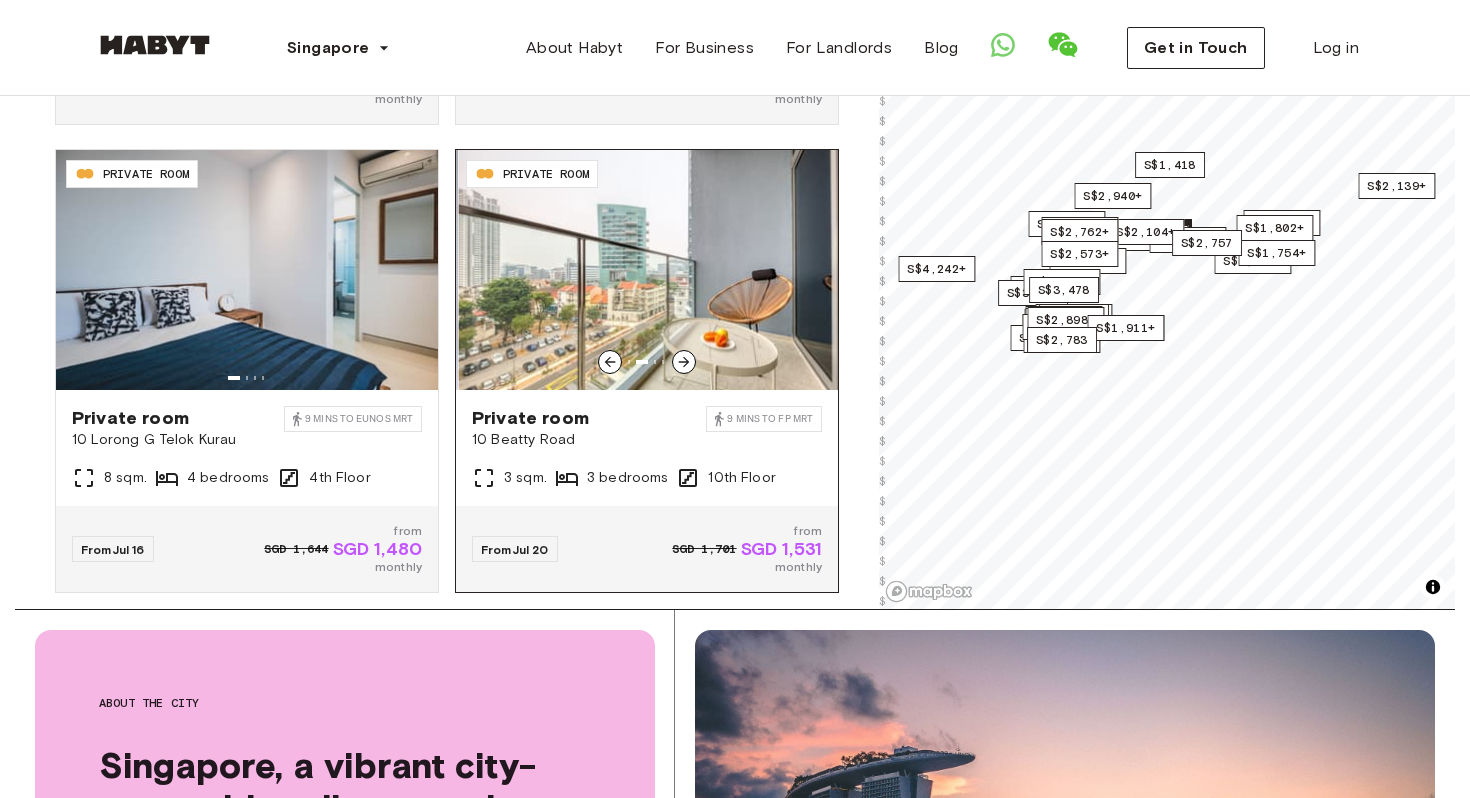 click at bounding box center [684, 362] 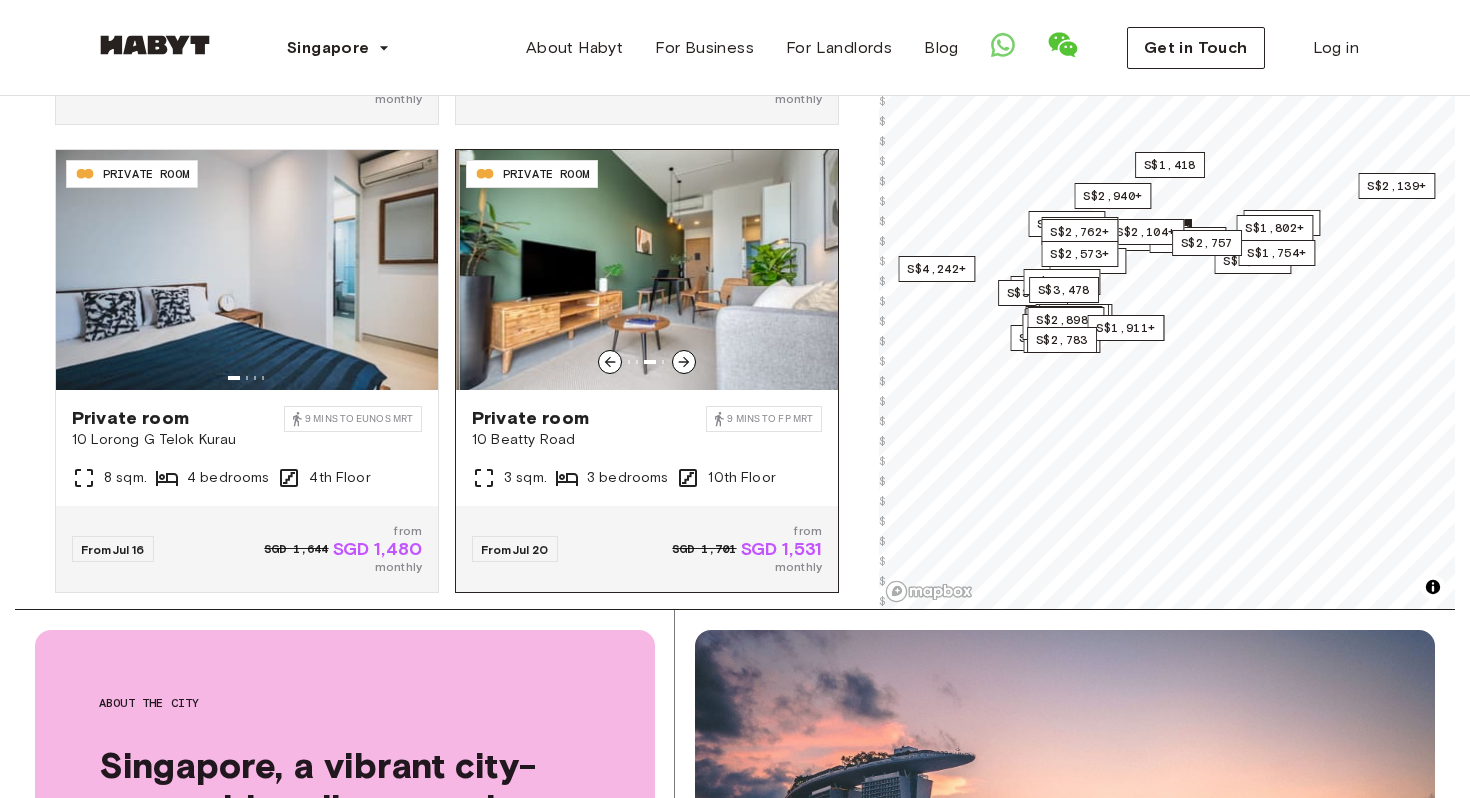 click at bounding box center (684, 362) 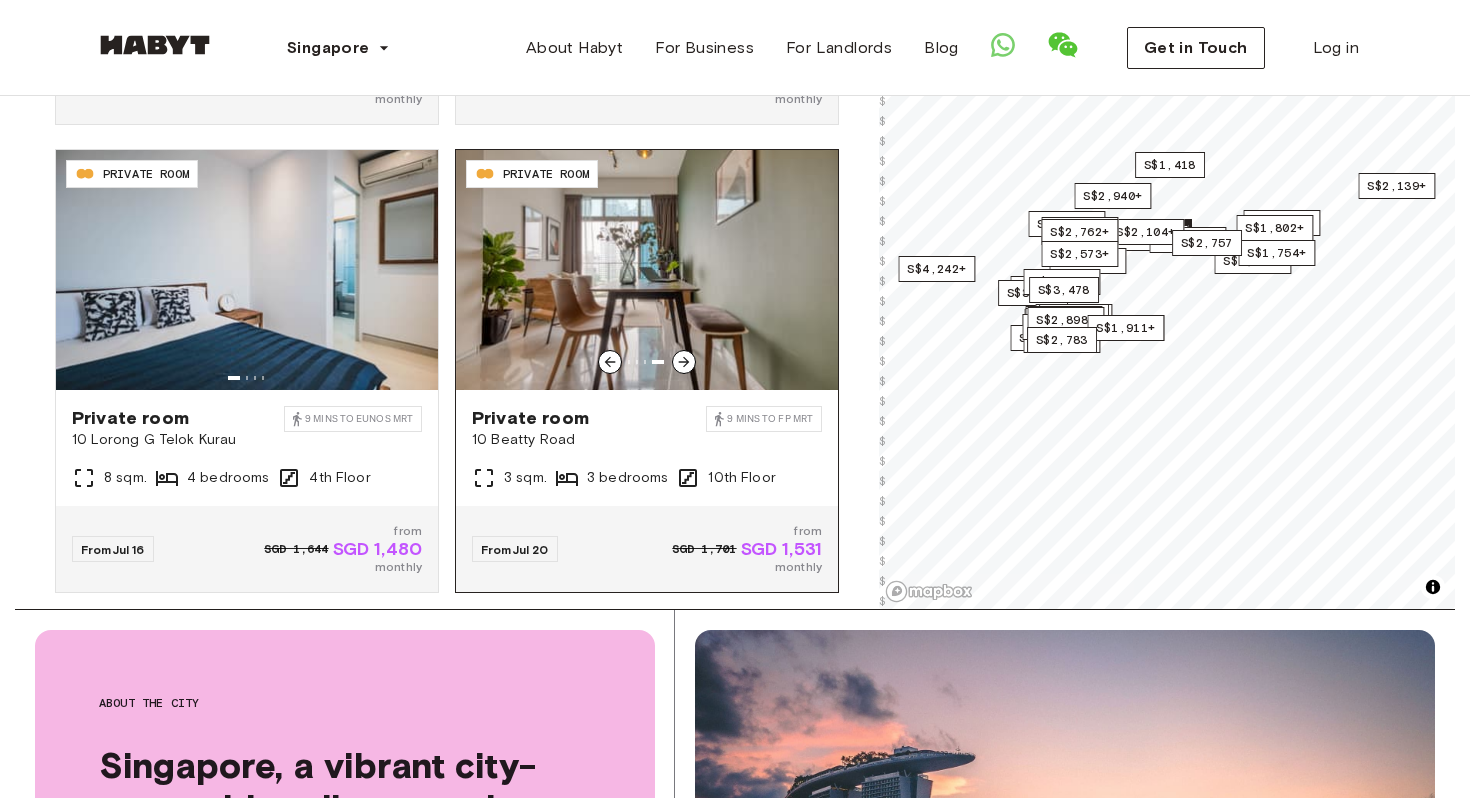 click at bounding box center (647, 270) 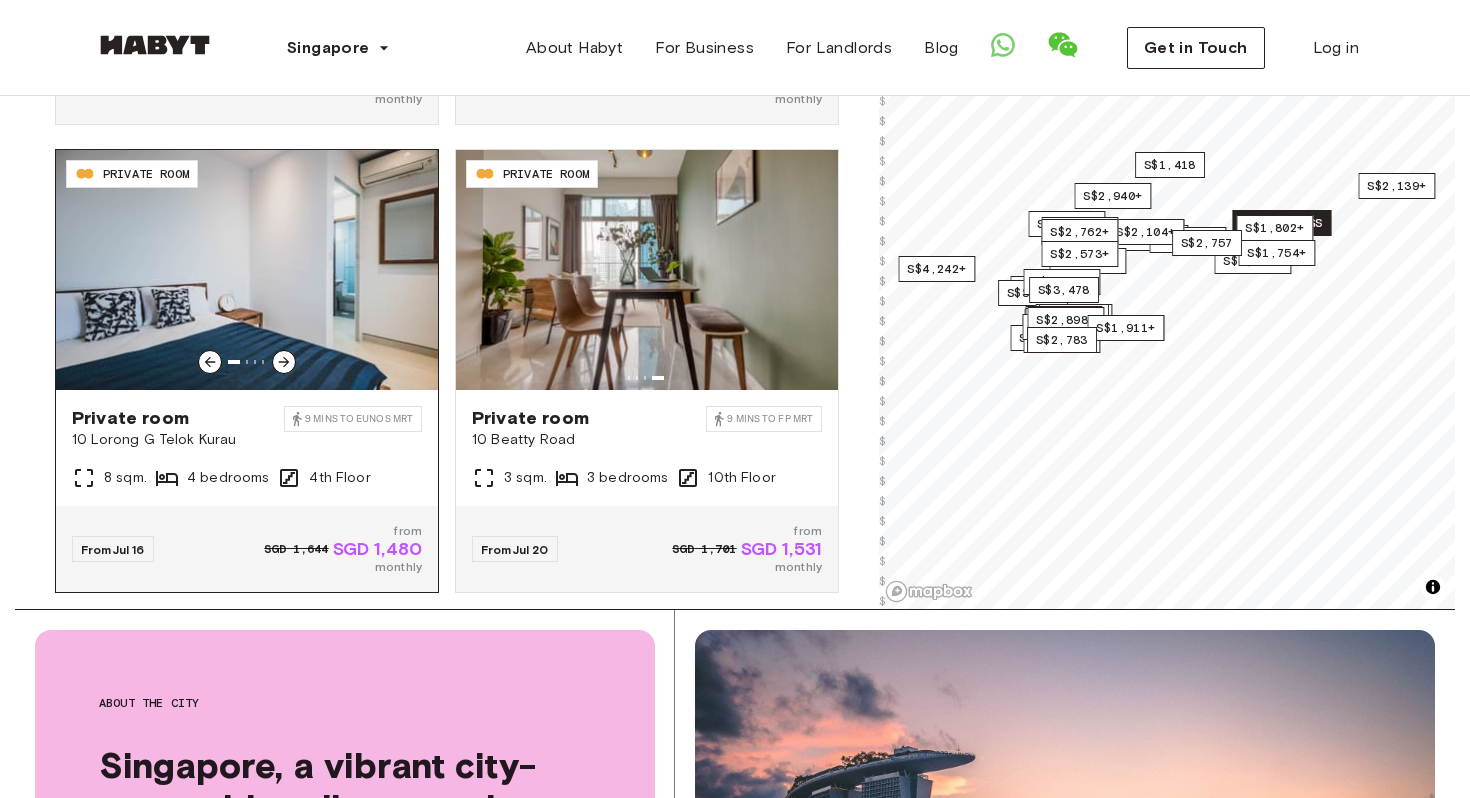 click at bounding box center (247, 270) 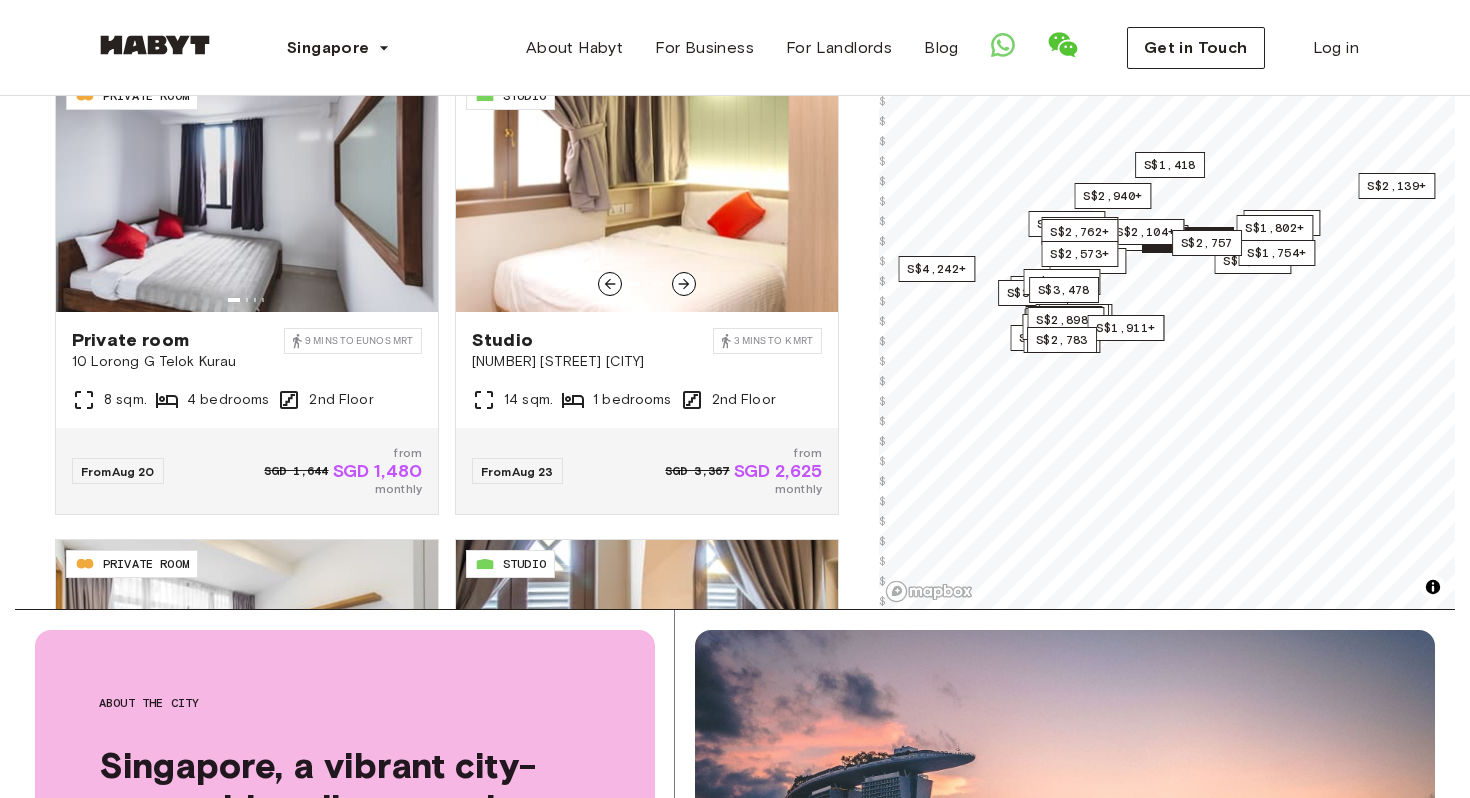scroll, scrollTop: 8652, scrollLeft: 0, axis: vertical 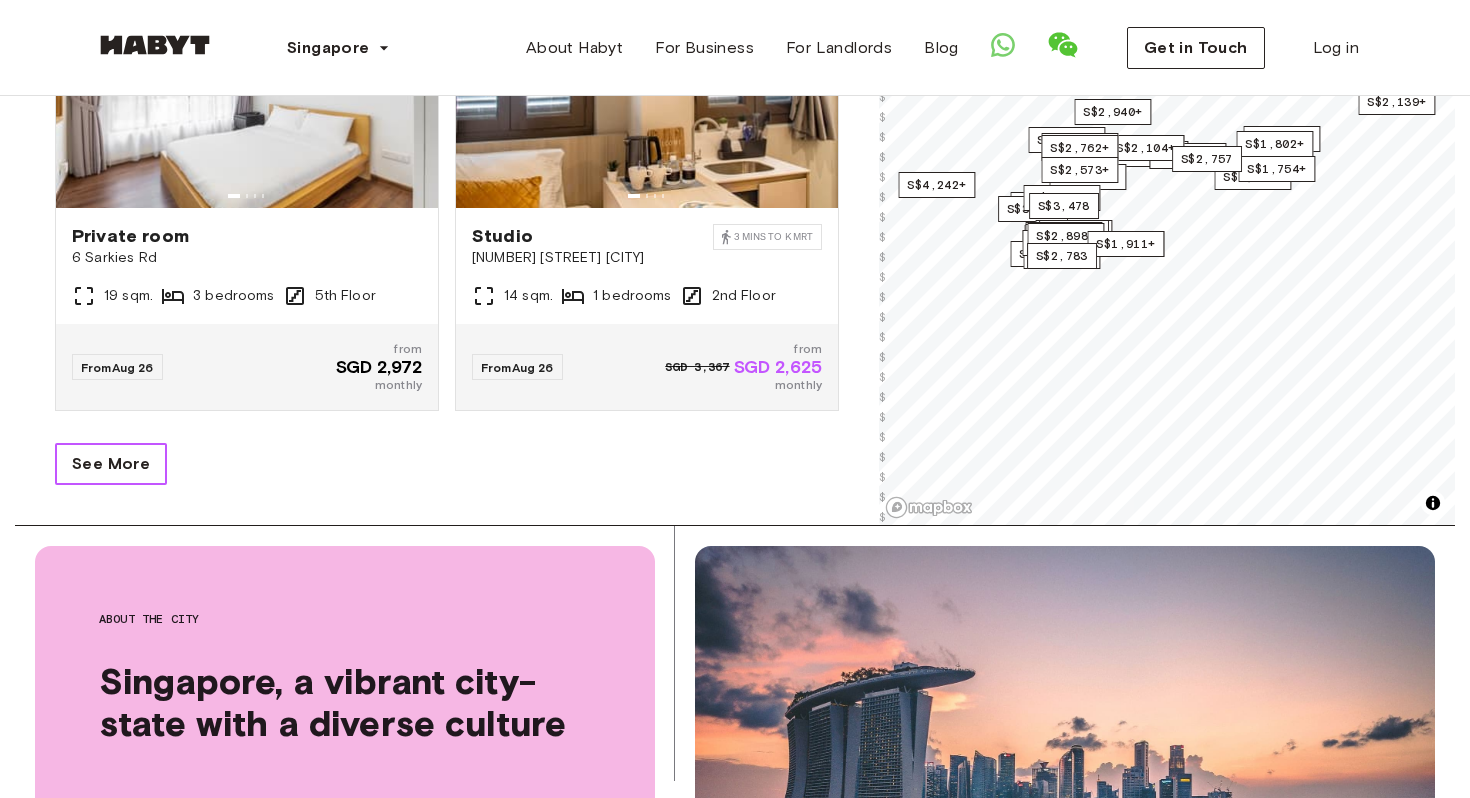 click on "See More" at bounding box center [111, 464] 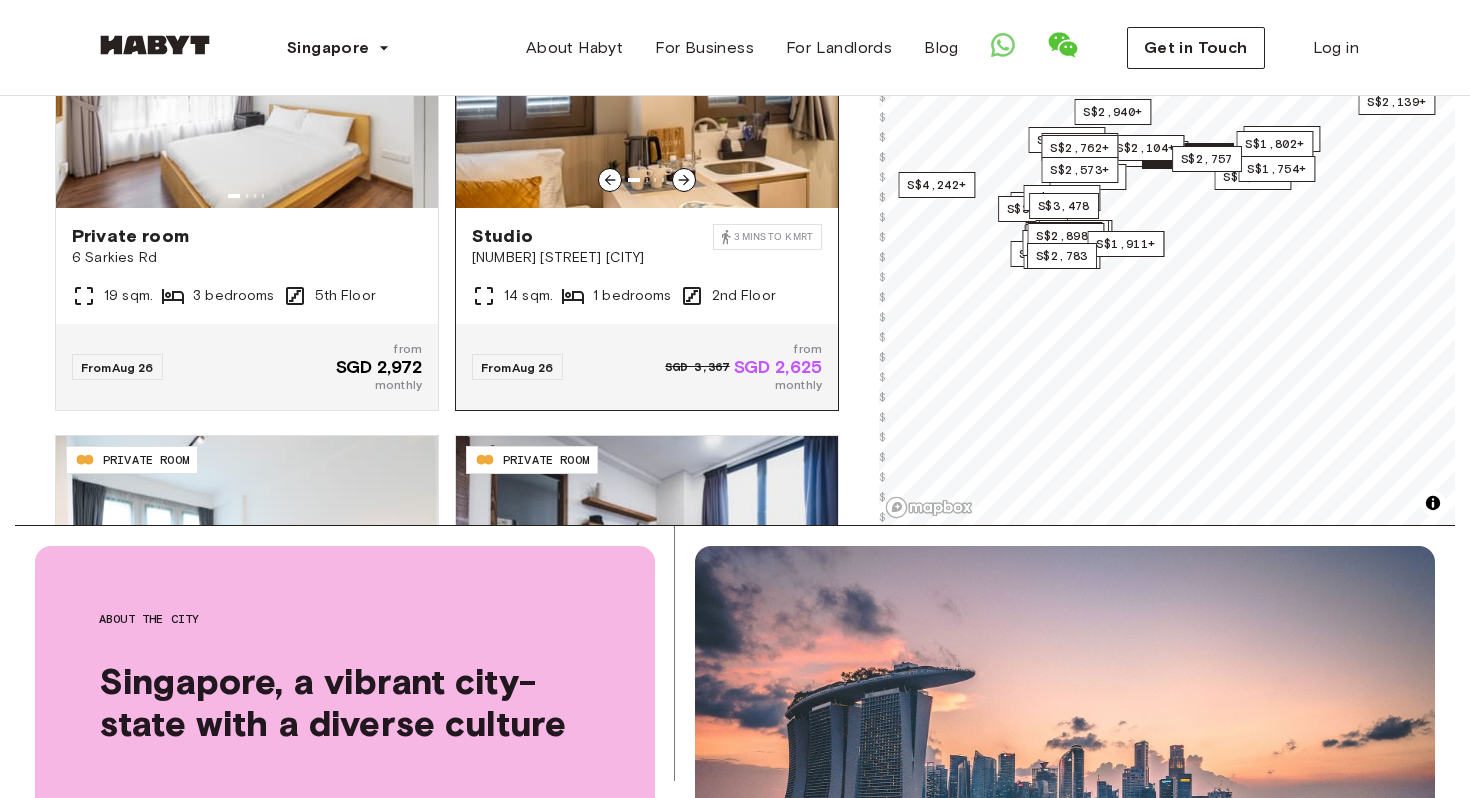scroll, scrollTop: 9090, scrollLeft: 0, axis: vertical 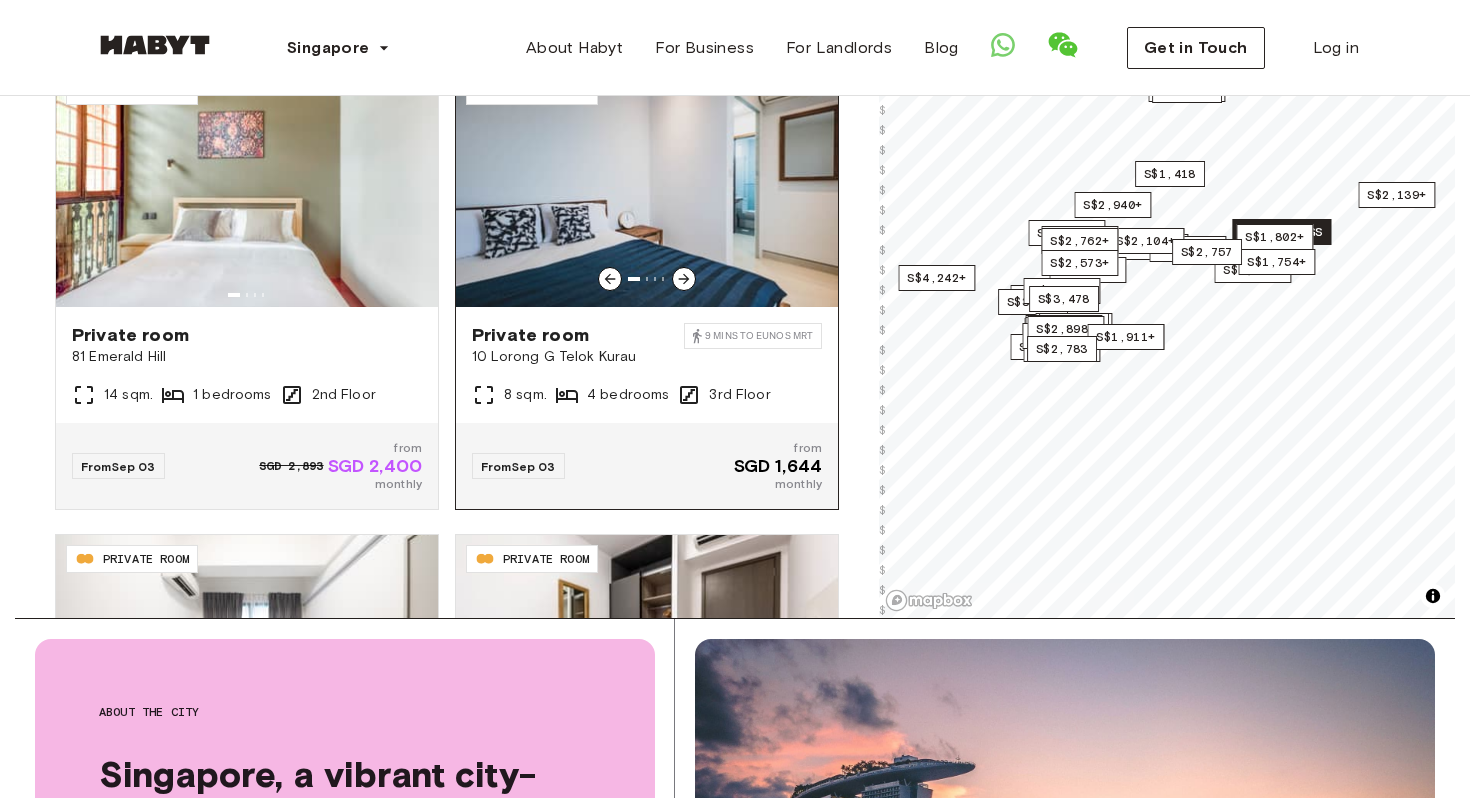 click 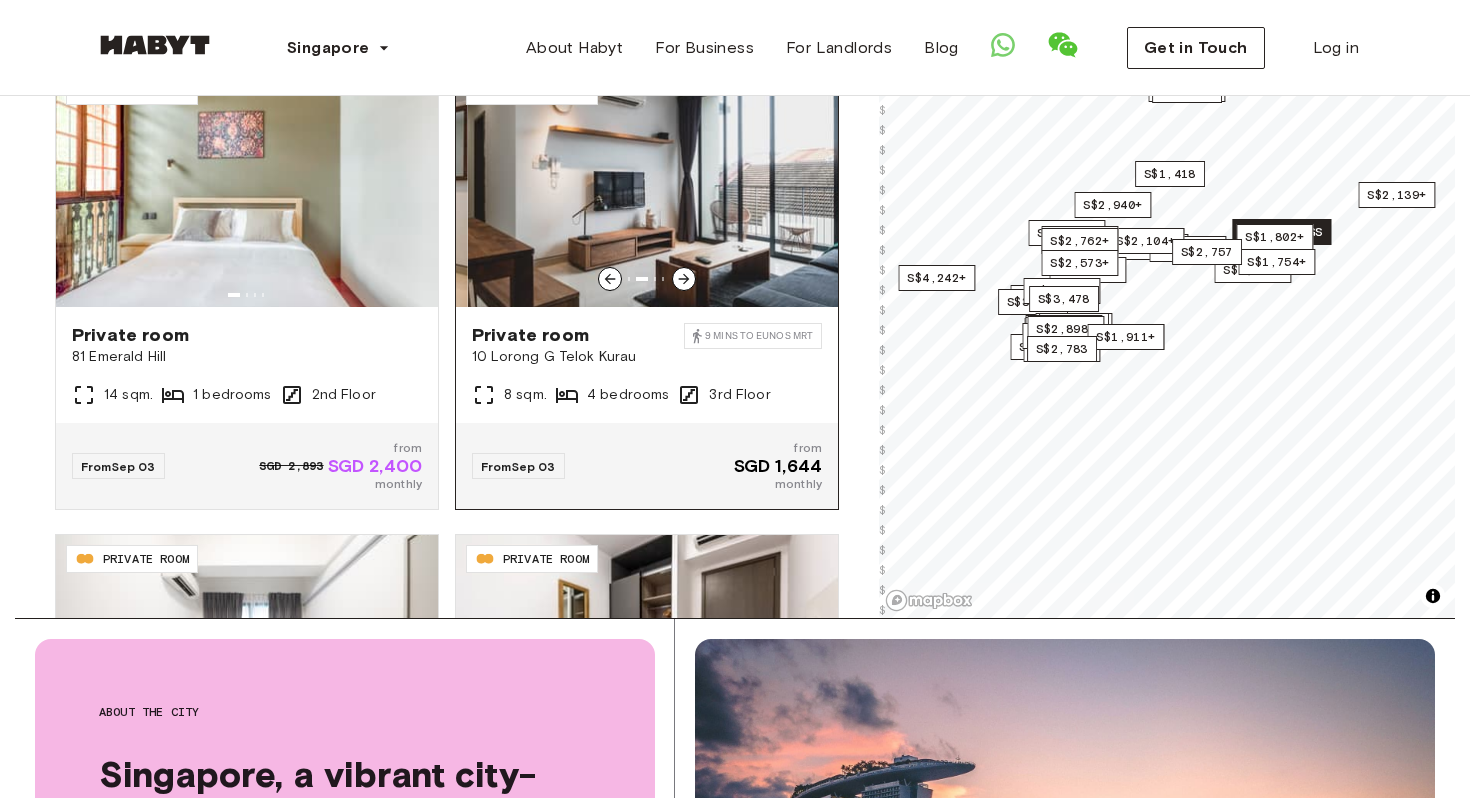 click 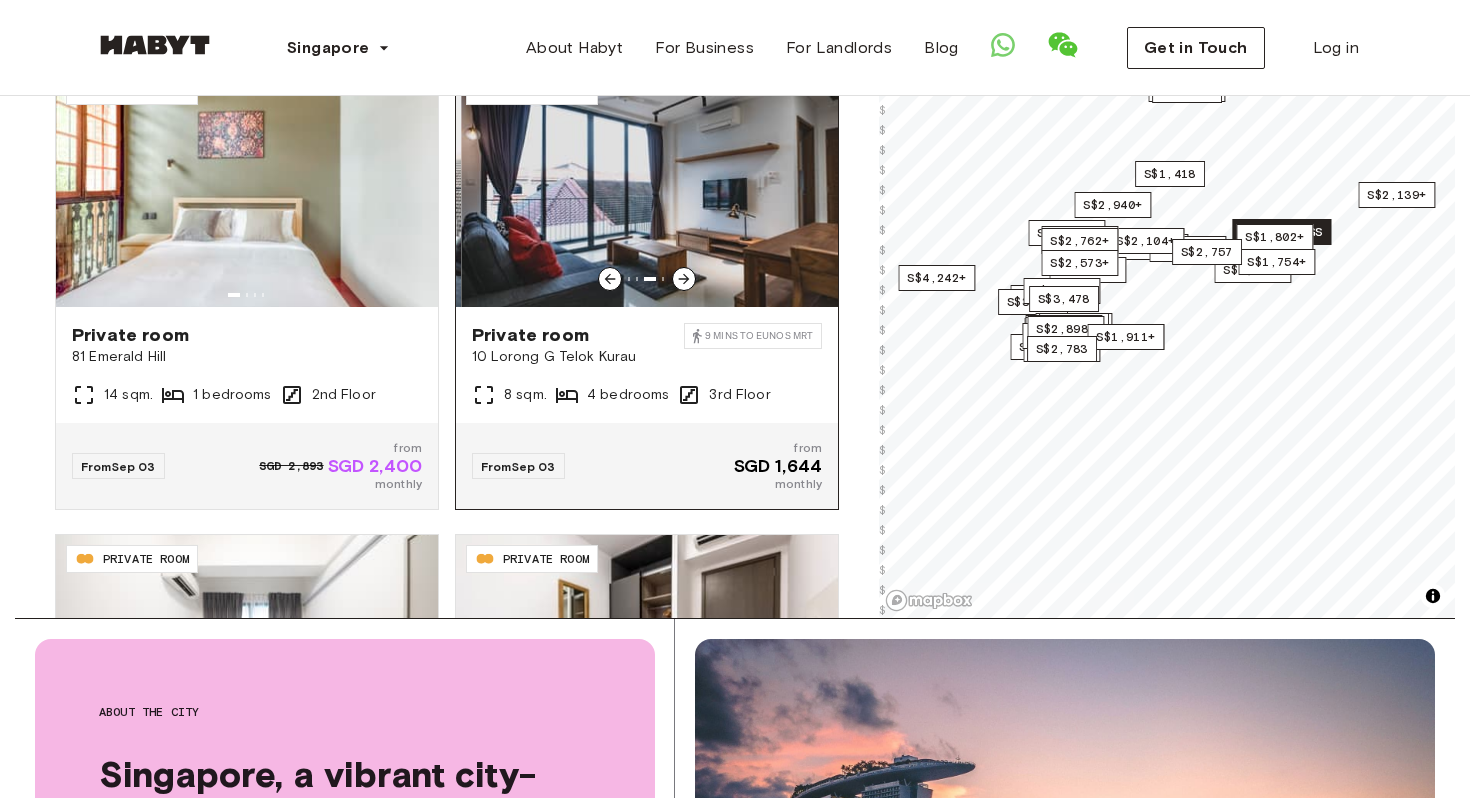 click 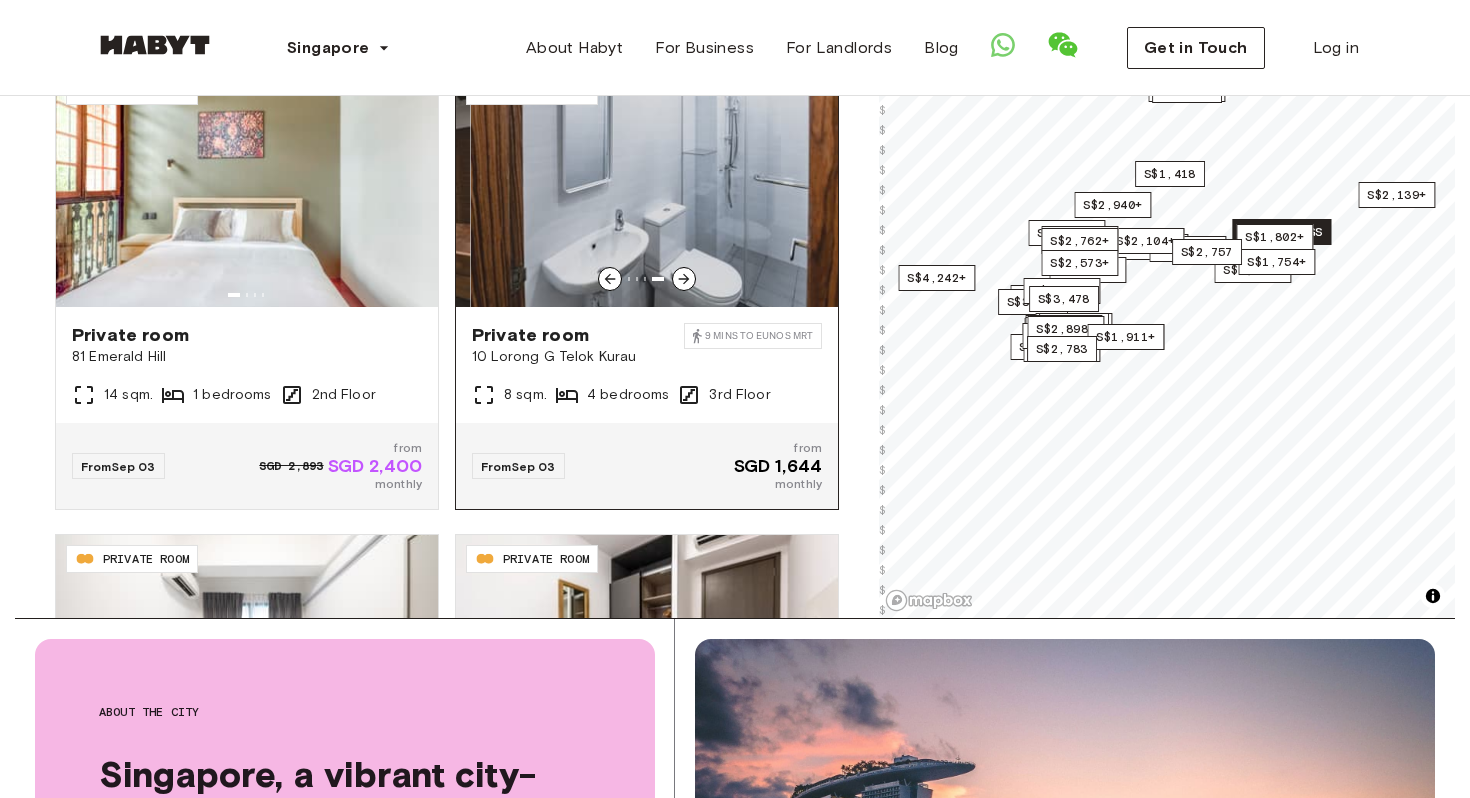 click 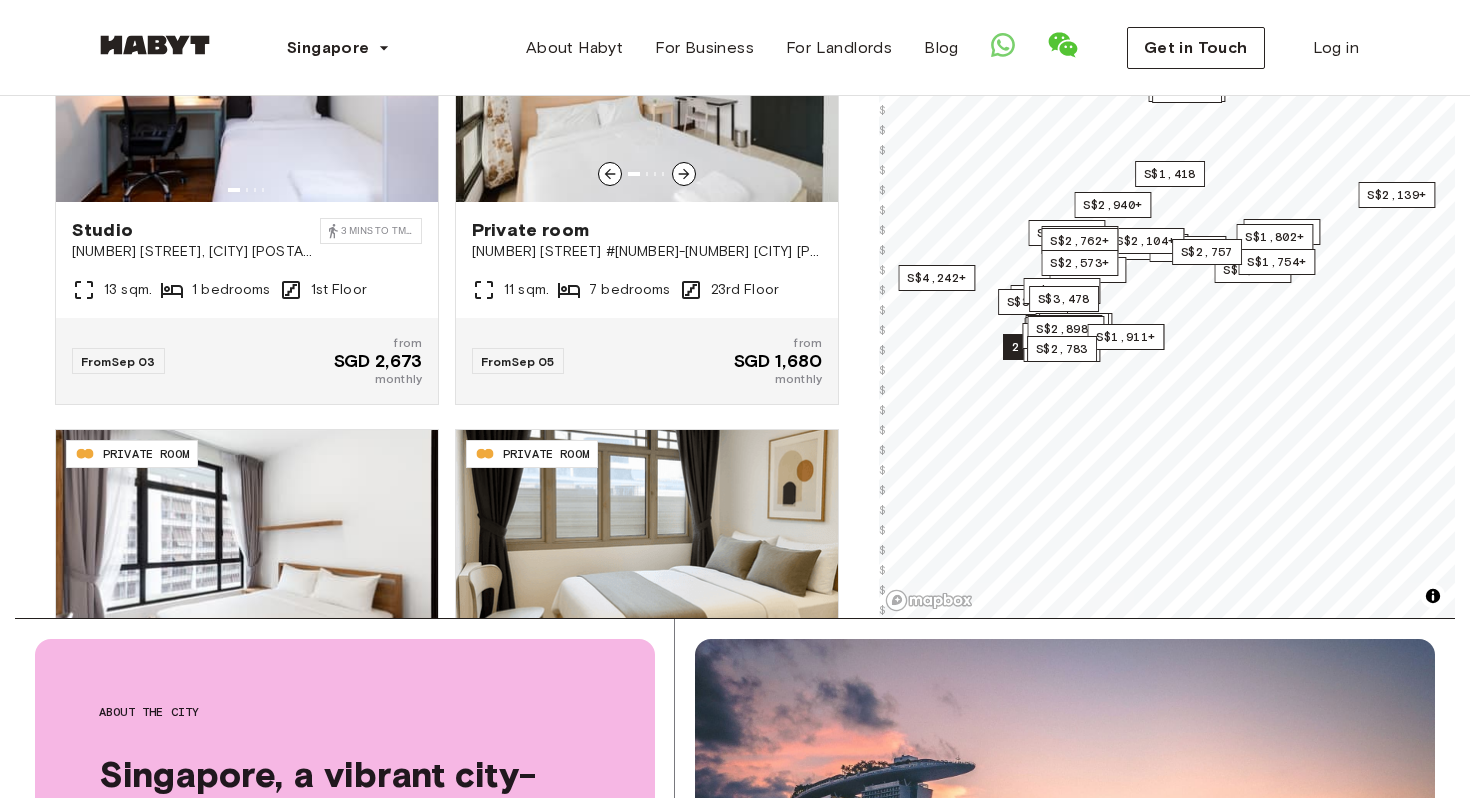 scroll, scrollTop: 10522, scrollLeft: 0, axis: vertical 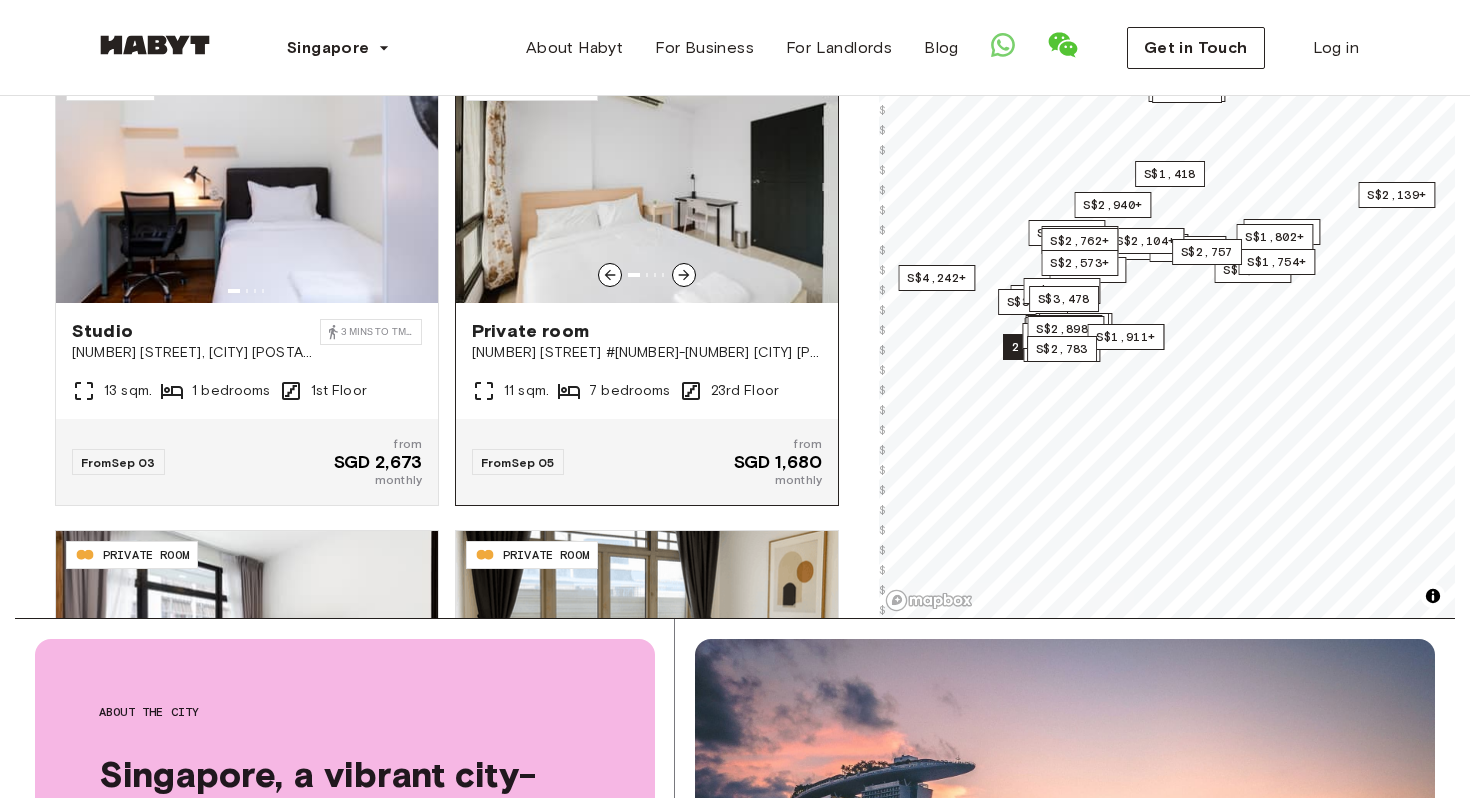 click 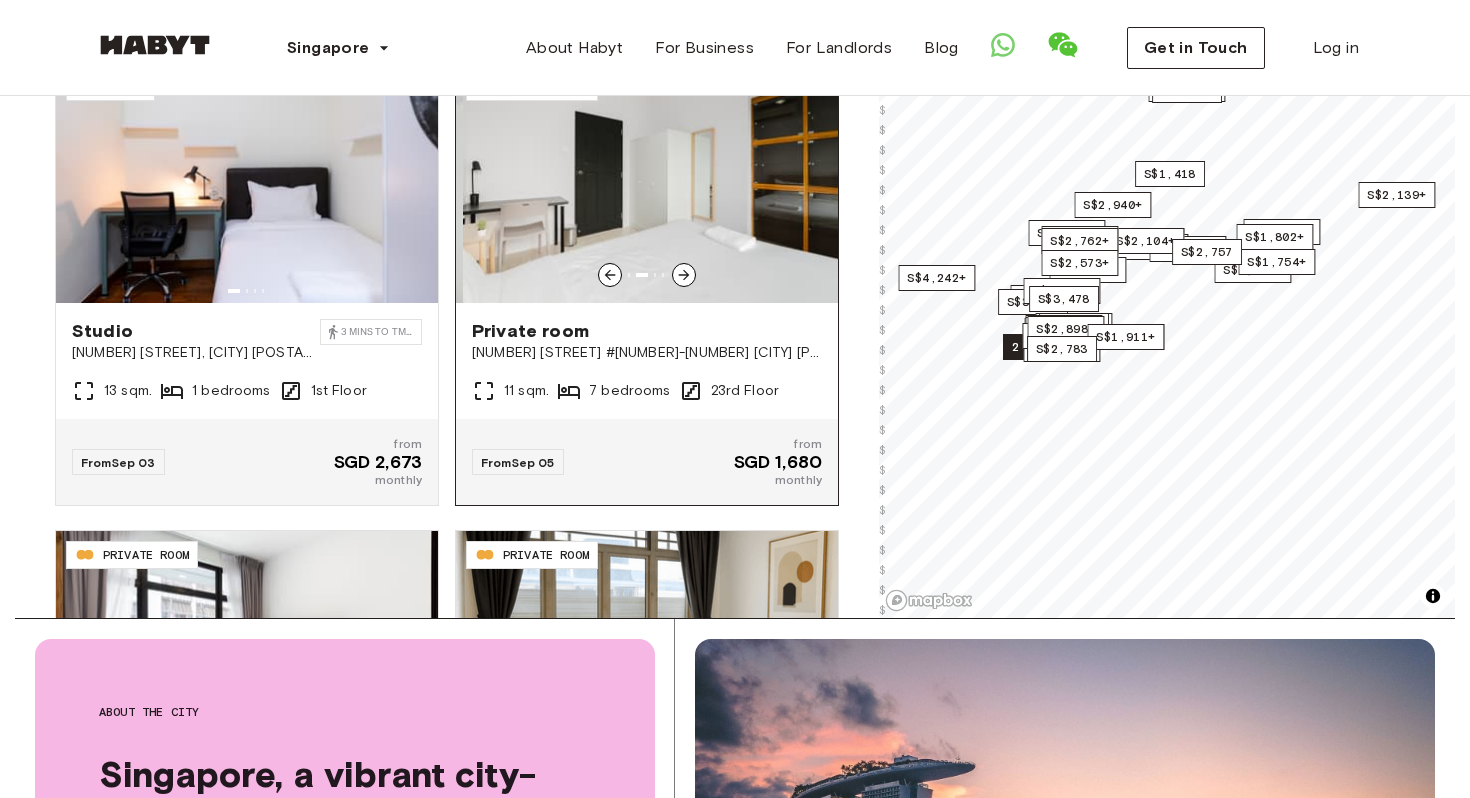 click 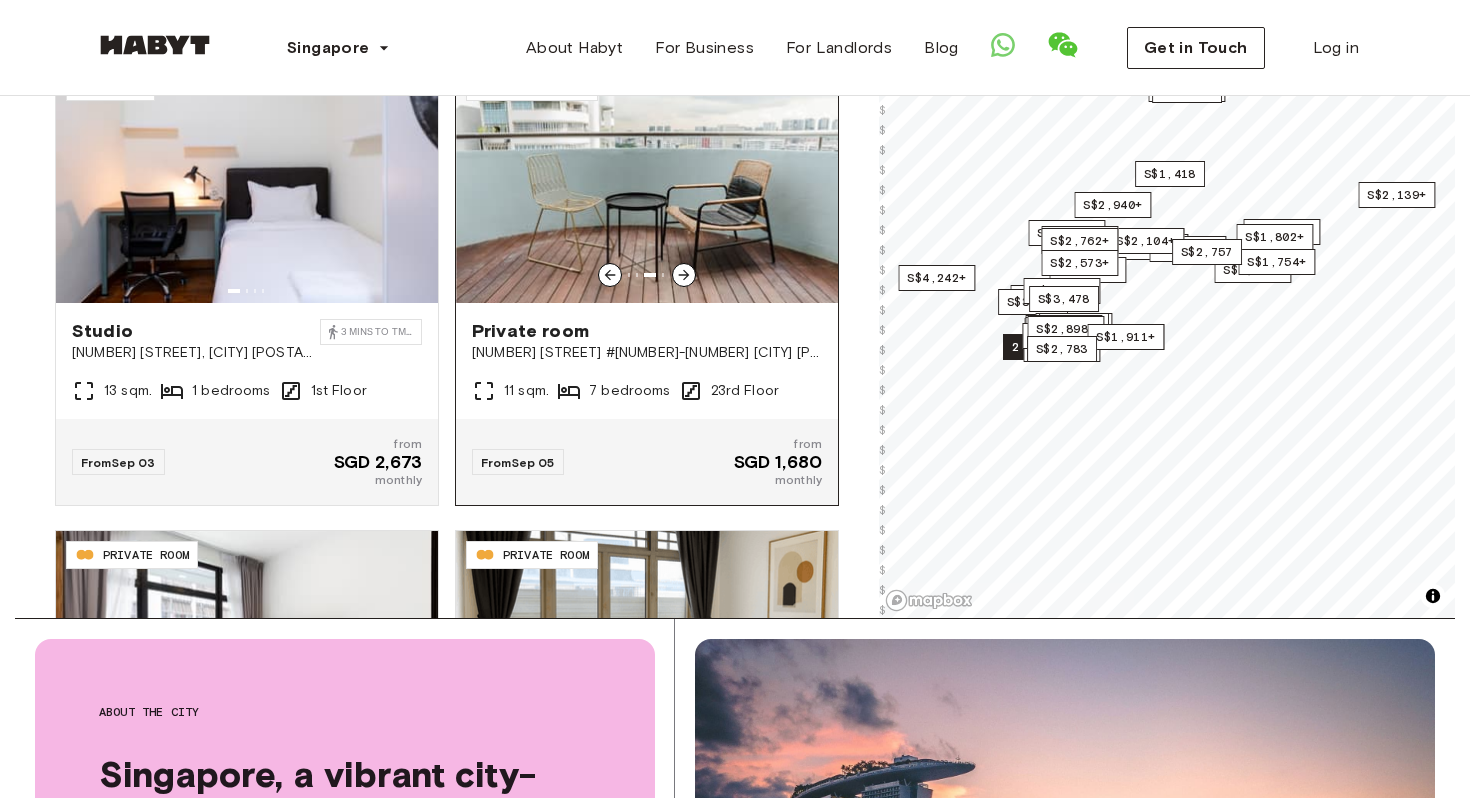 click 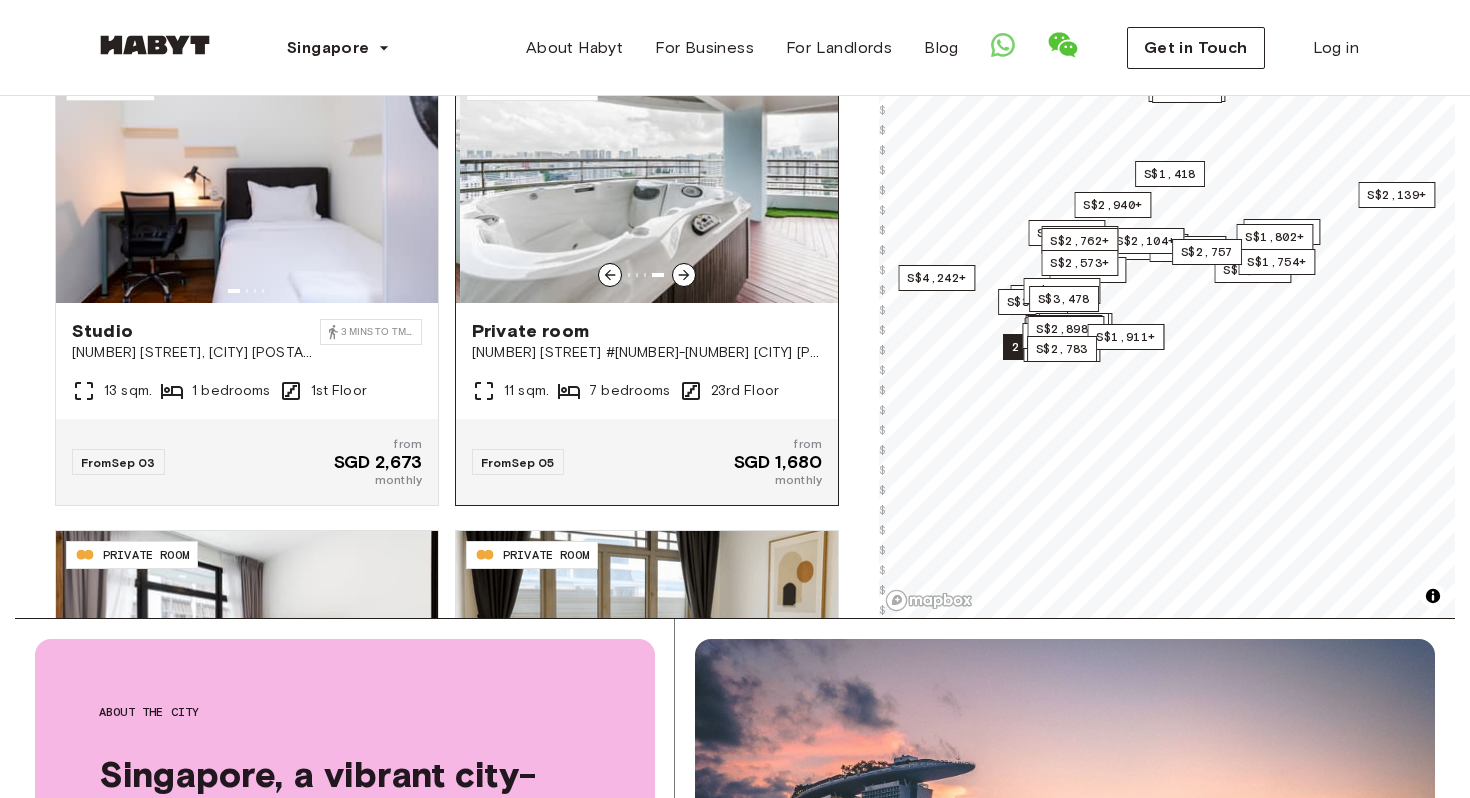 click 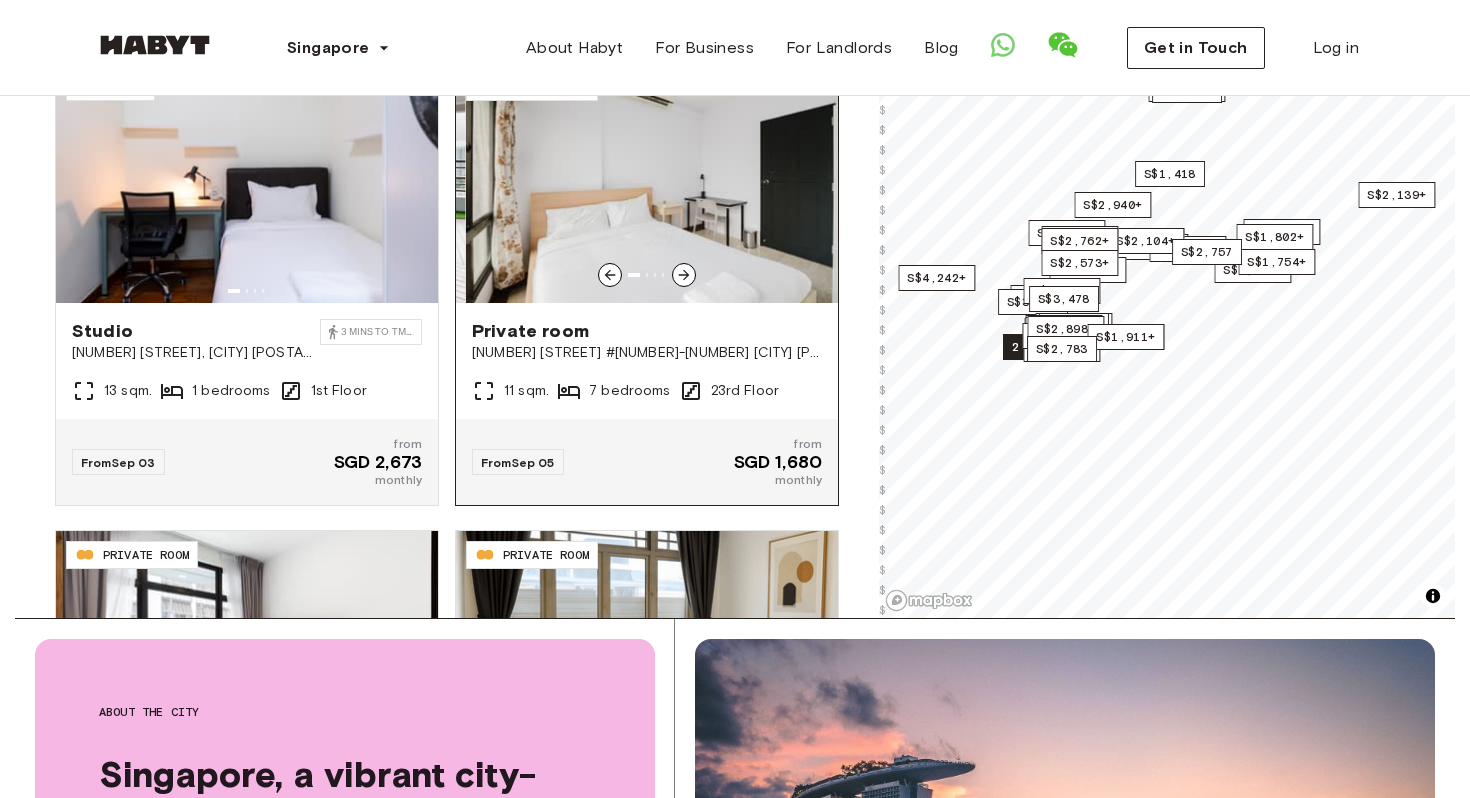 click 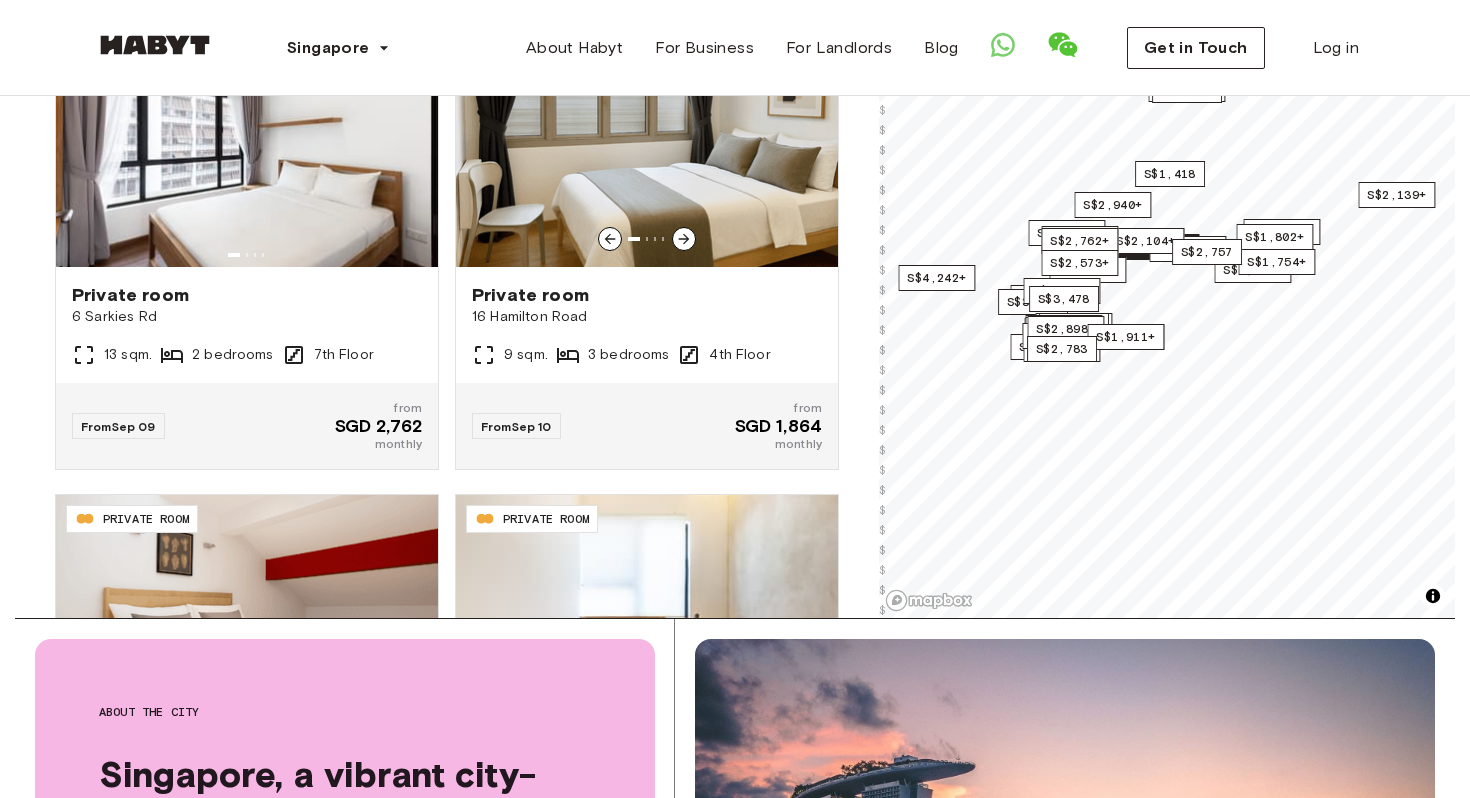 scroll, scrollTop: 11534, scrollLeft: 0, axis: vertical 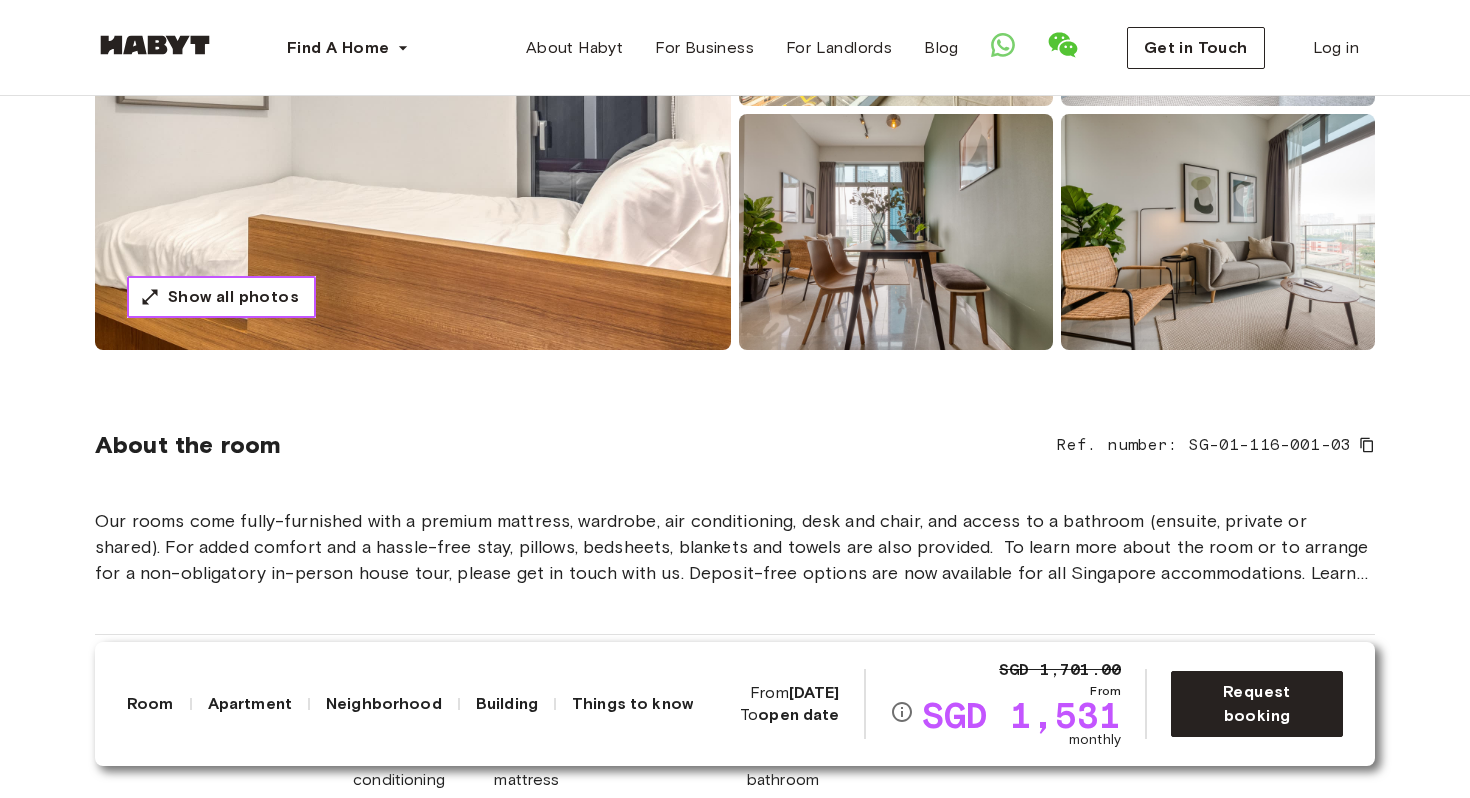 click on "Show all photos" at bounding box center (221, 297) 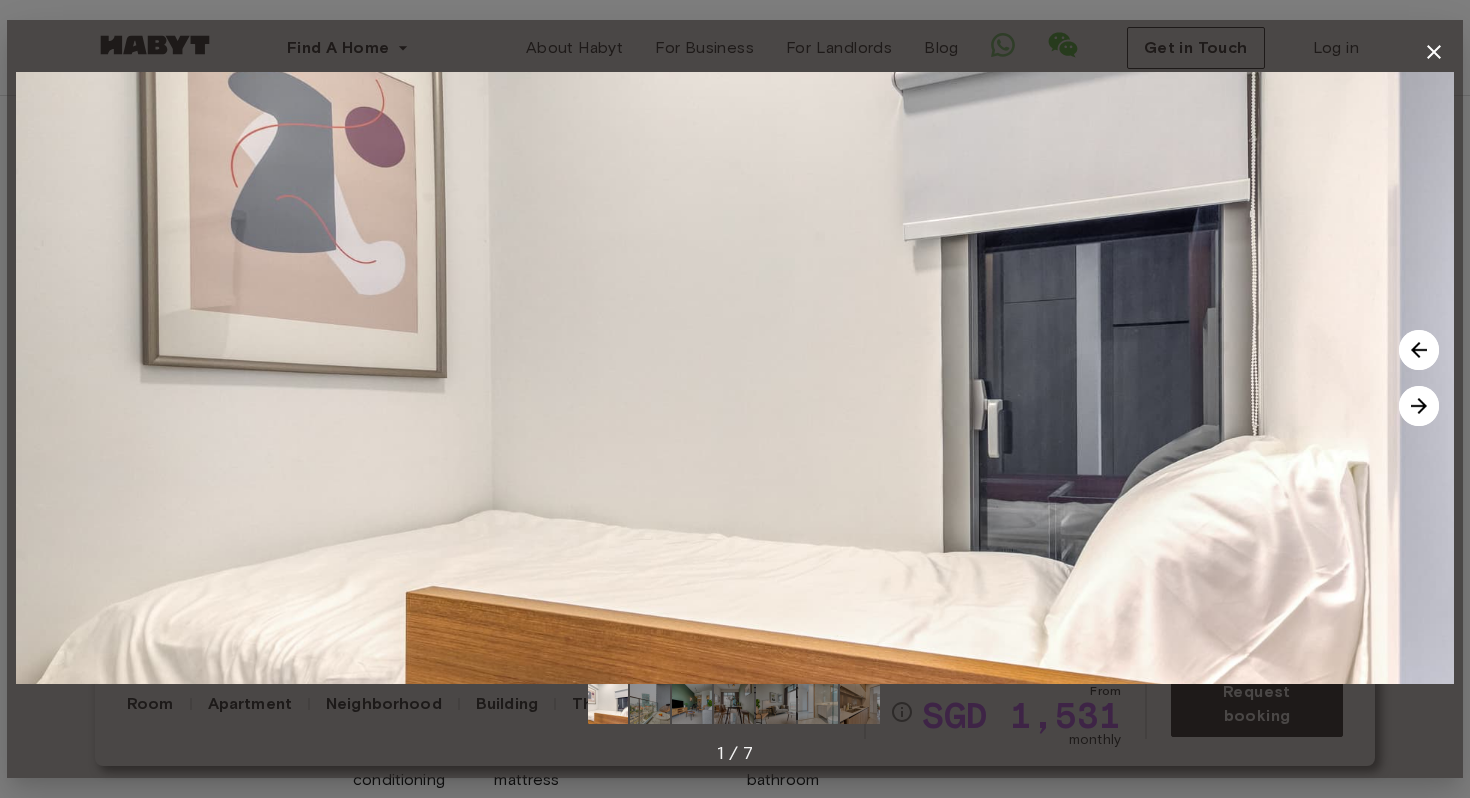 click at bounding box center (735, 378) 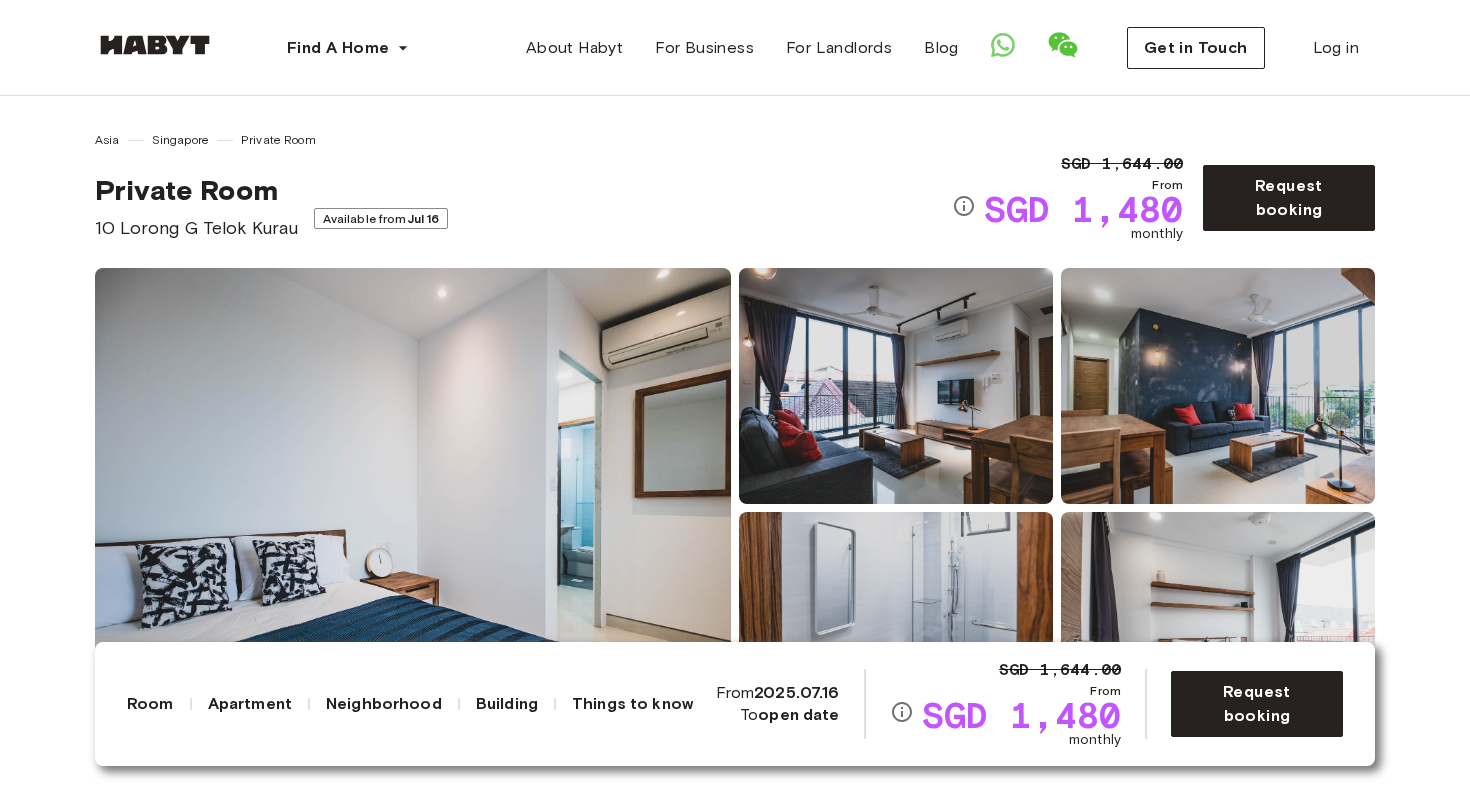 scroll, scrollTop: 0, scrollLeft: 0, axis: both 